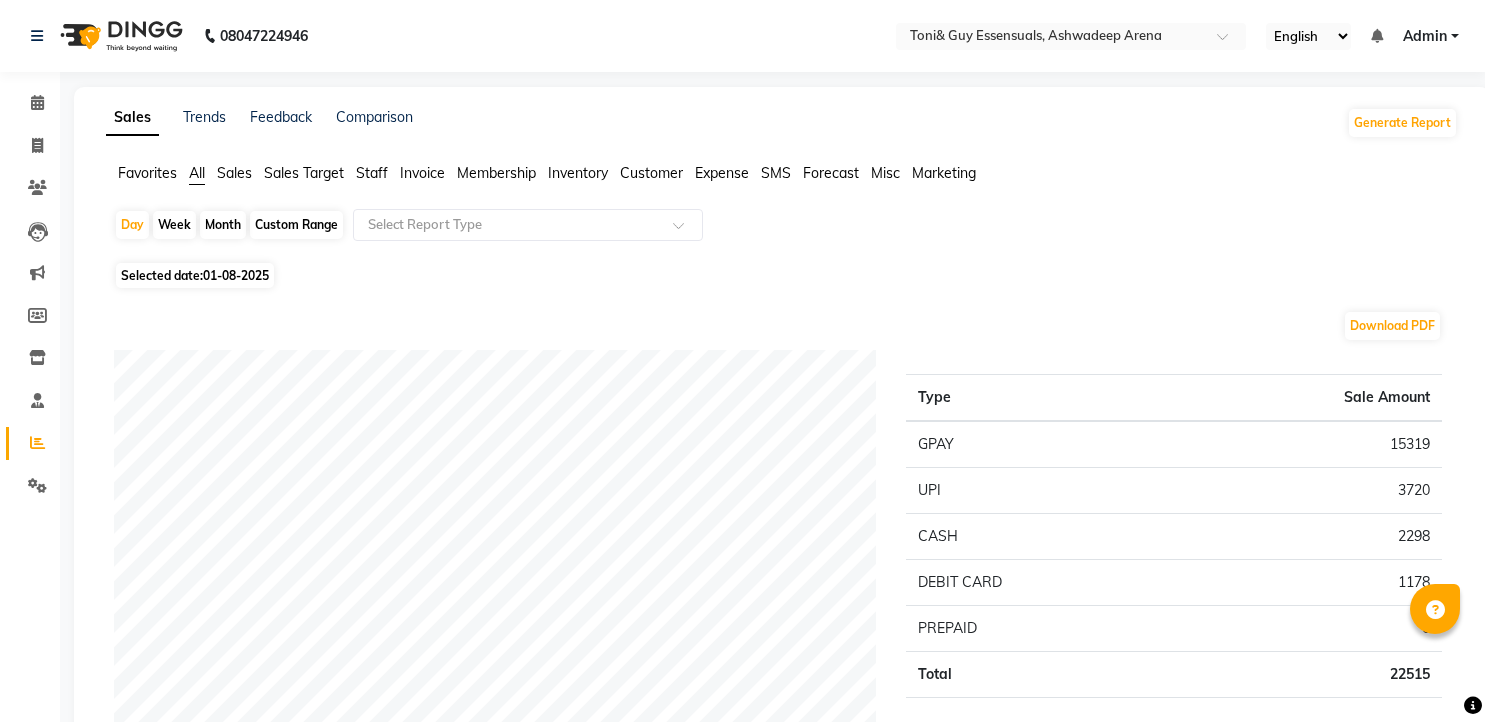 scroll, scrollTop: 222, scrollLeft: 0, axis: vertical 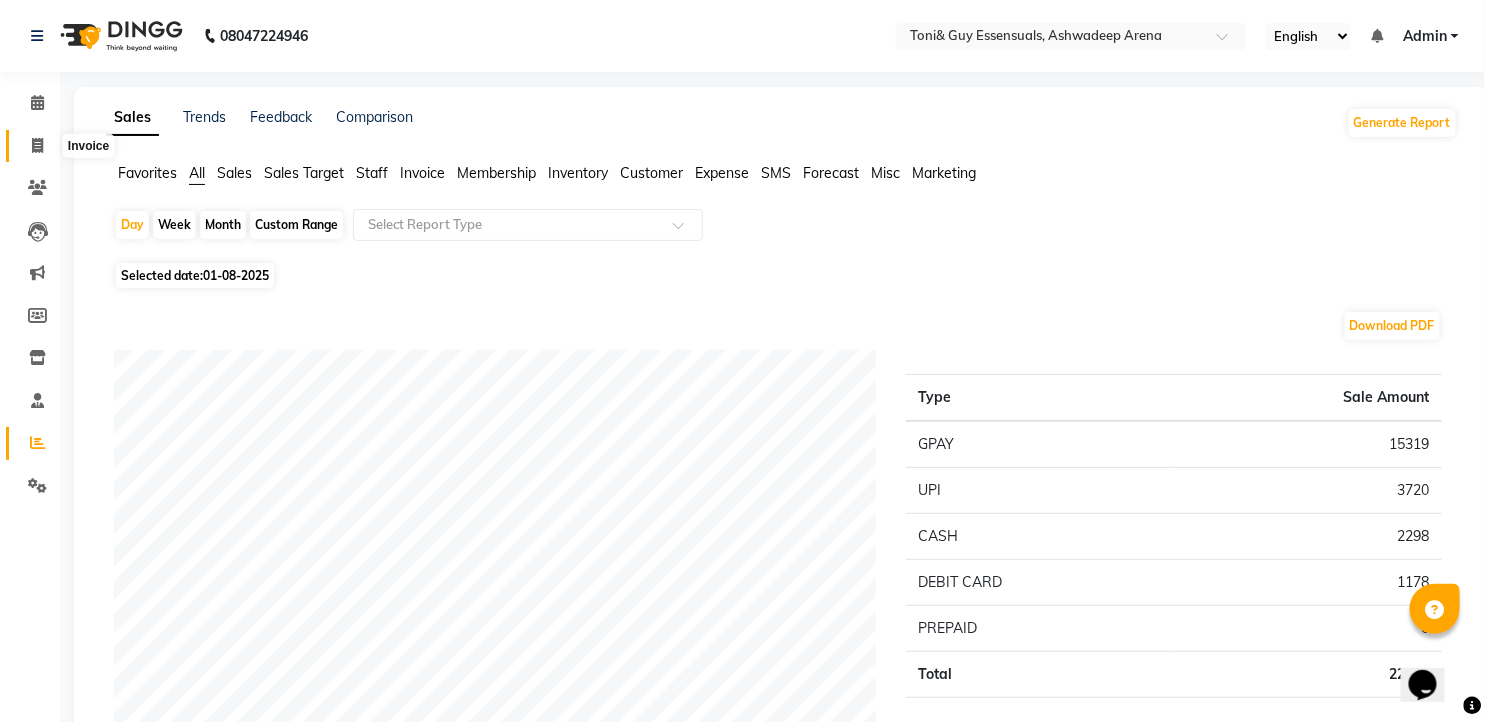 click 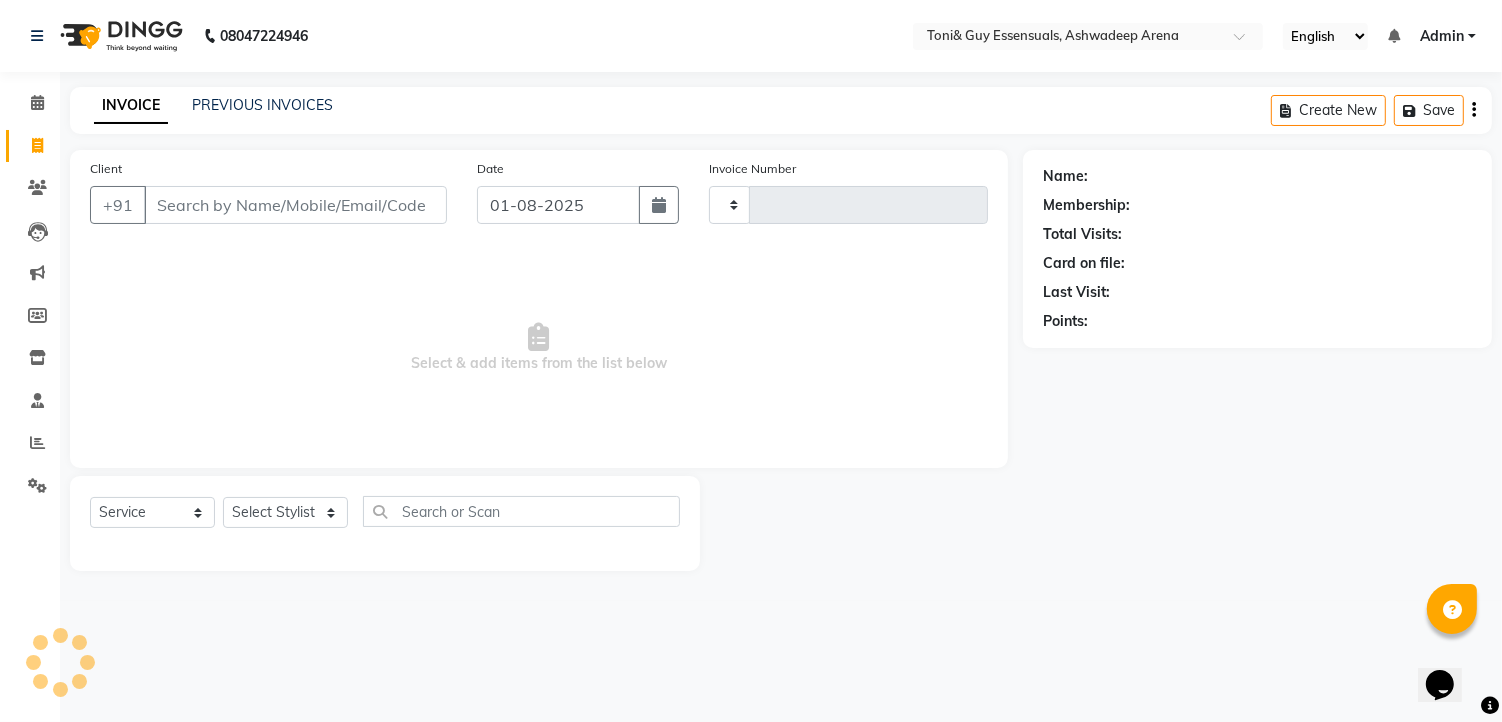 type on "0977" 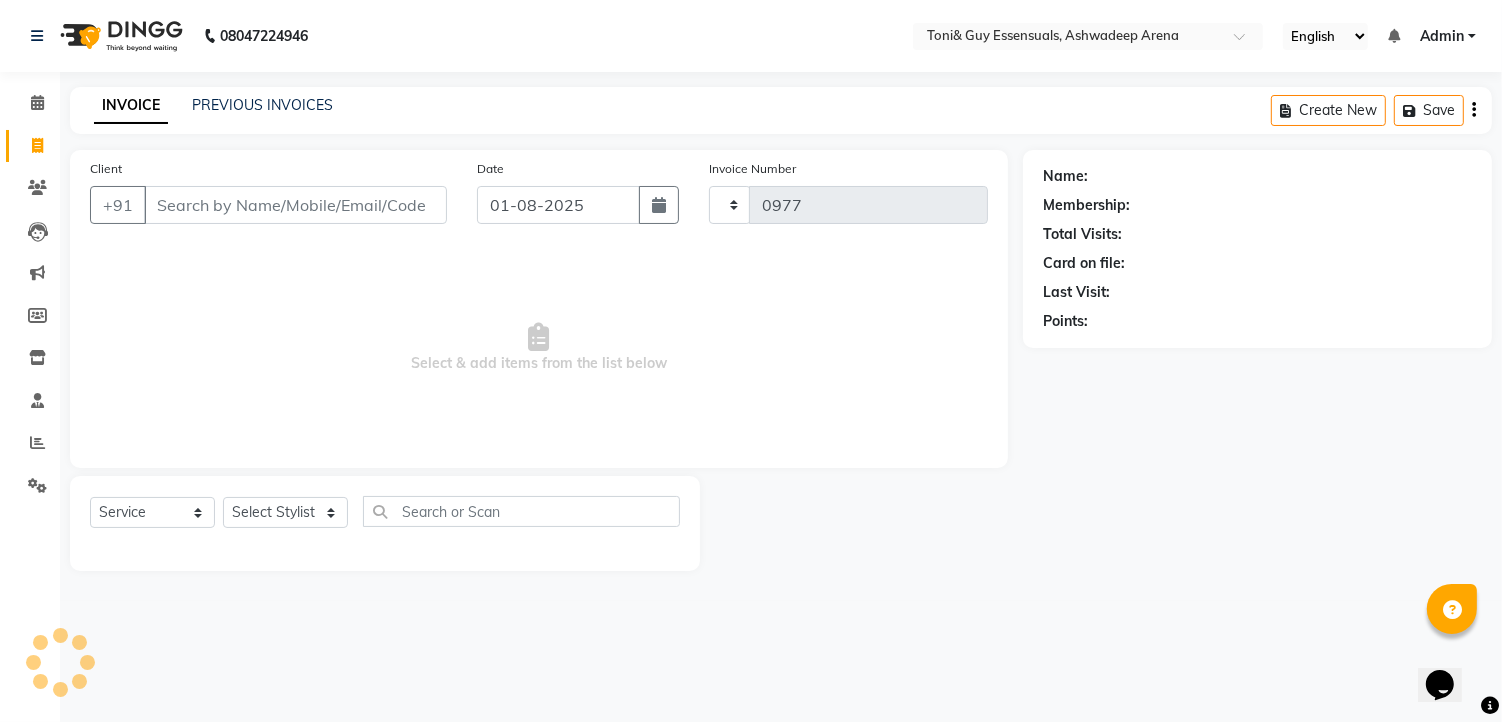 select on "7150" 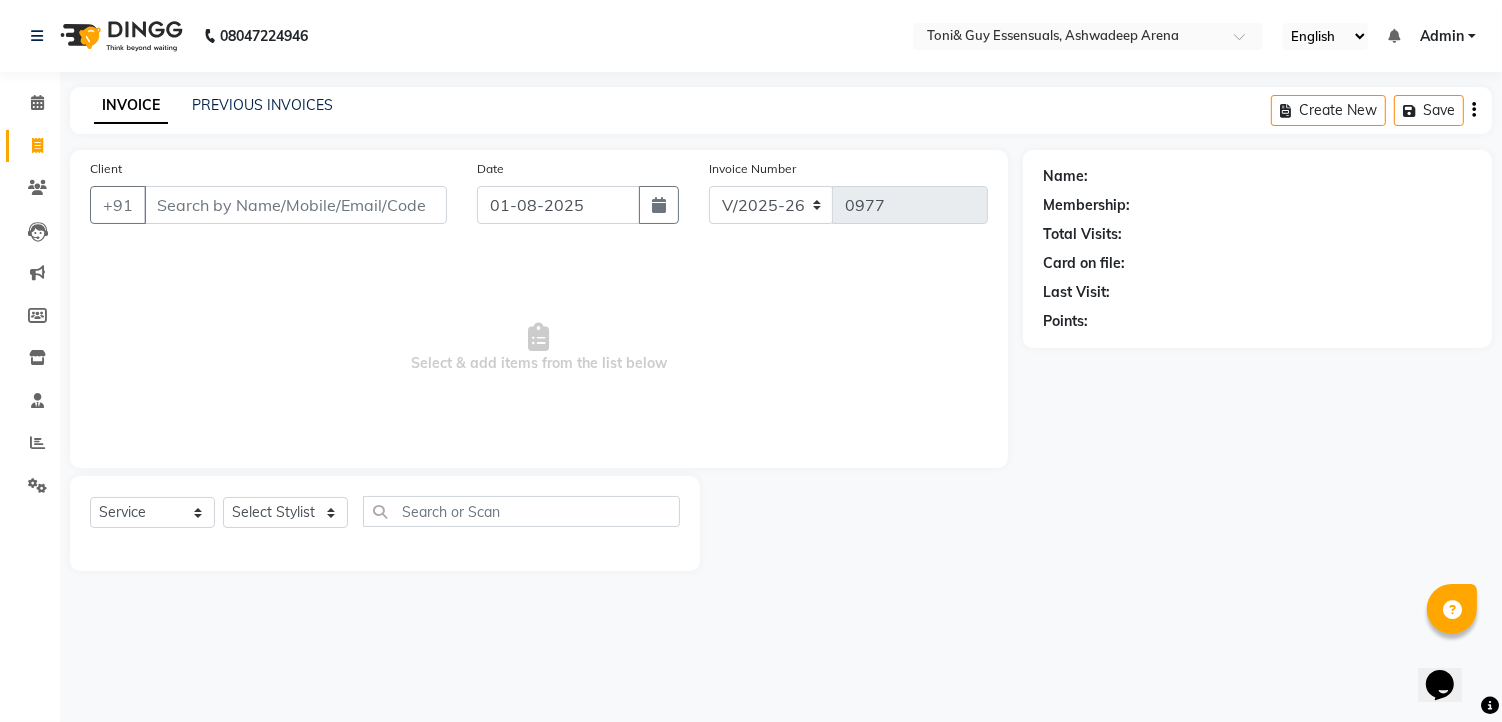 click on "INVOICE PREVIOUS INVOICES" 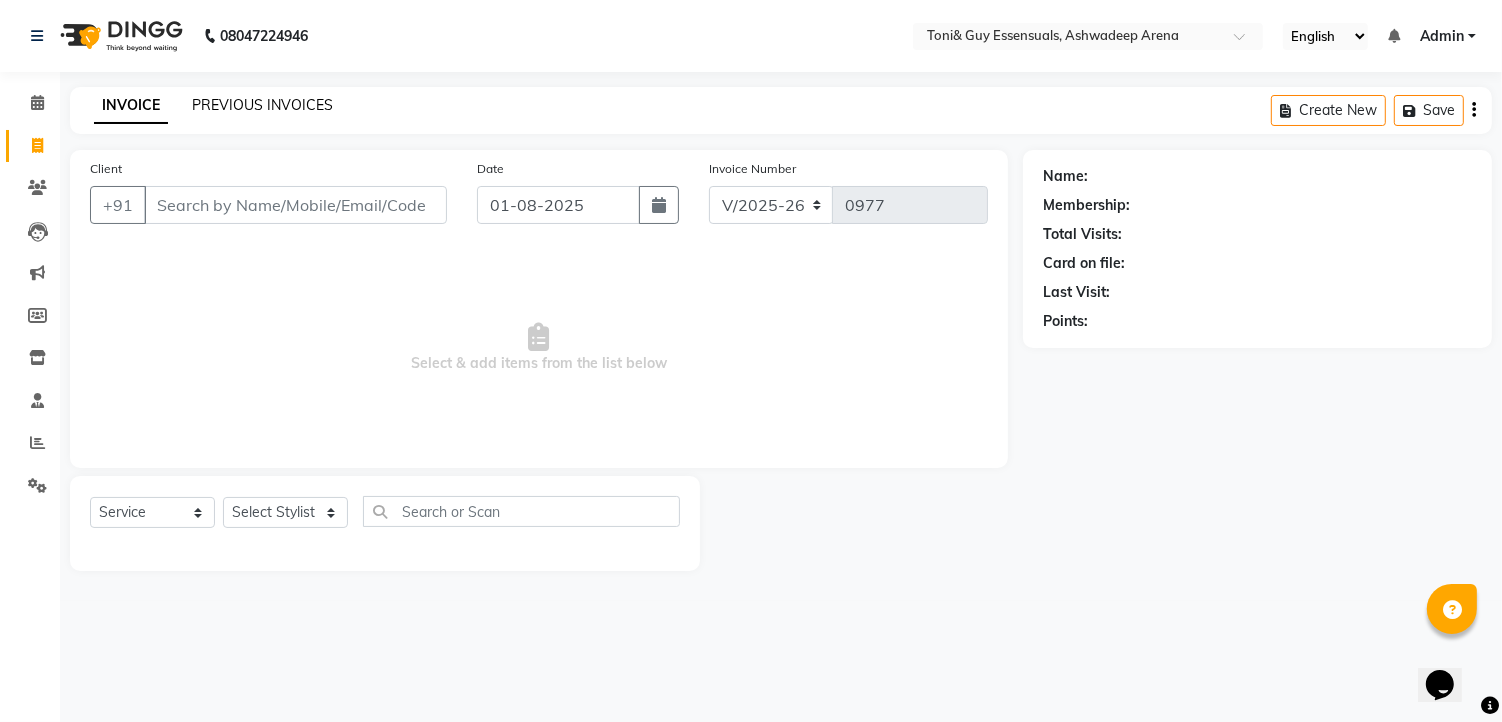 click on "PREVIOUS INVOICES" 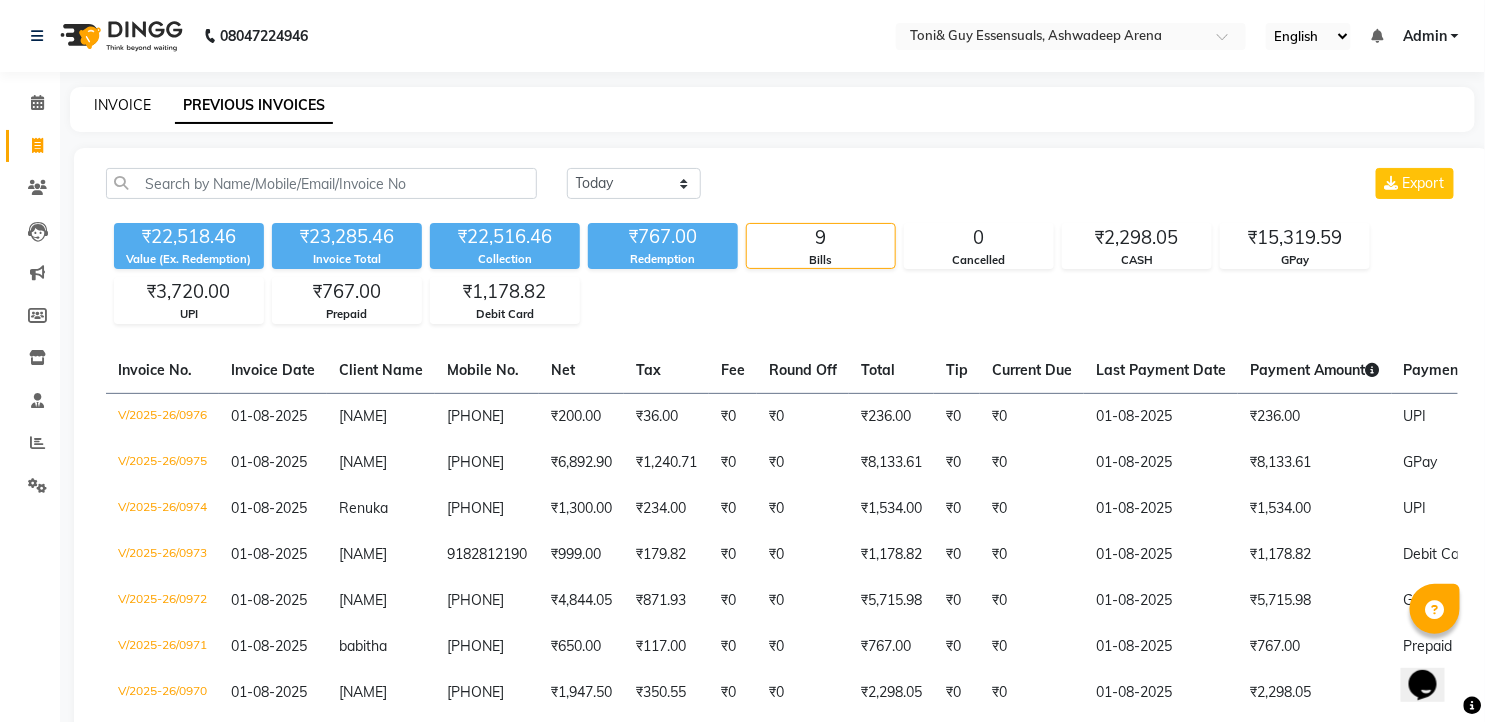 click on "INVOICE" 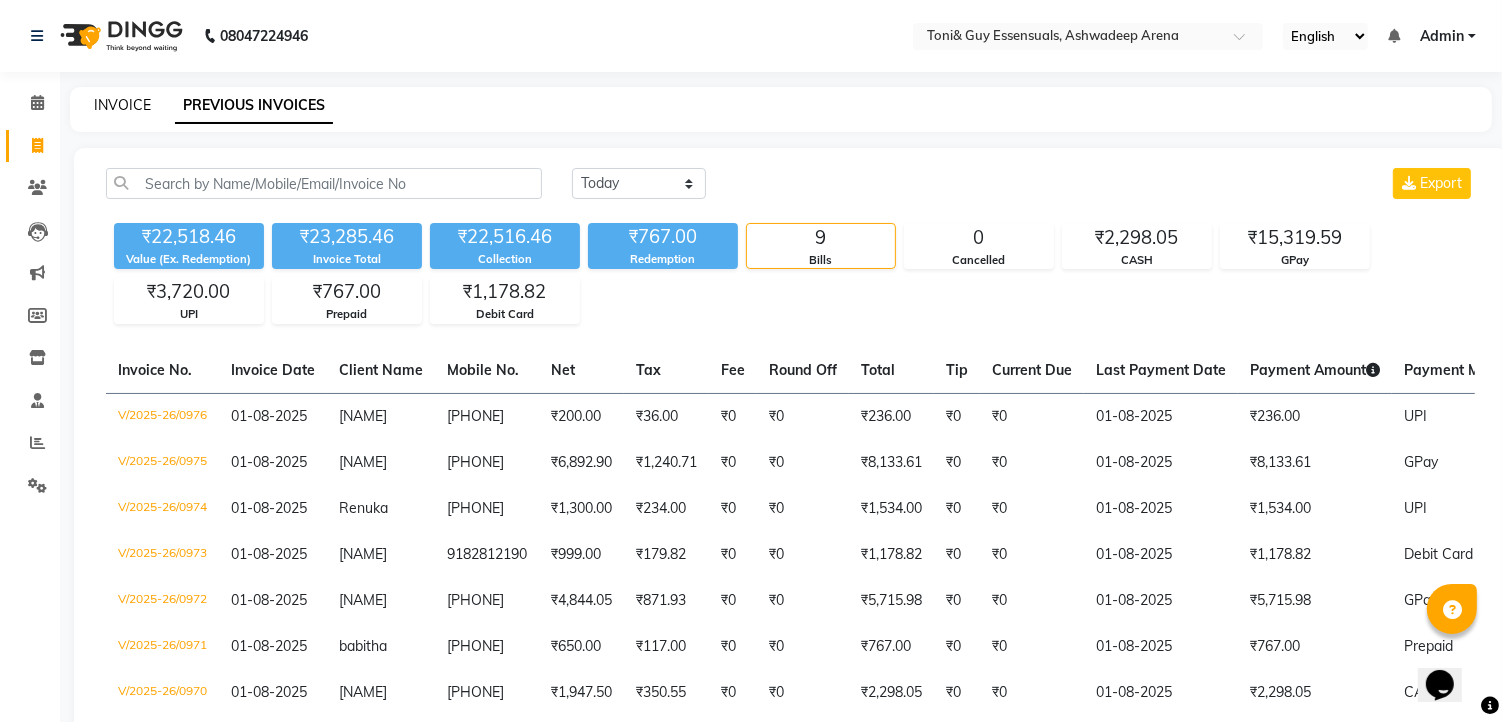 select on "7150" 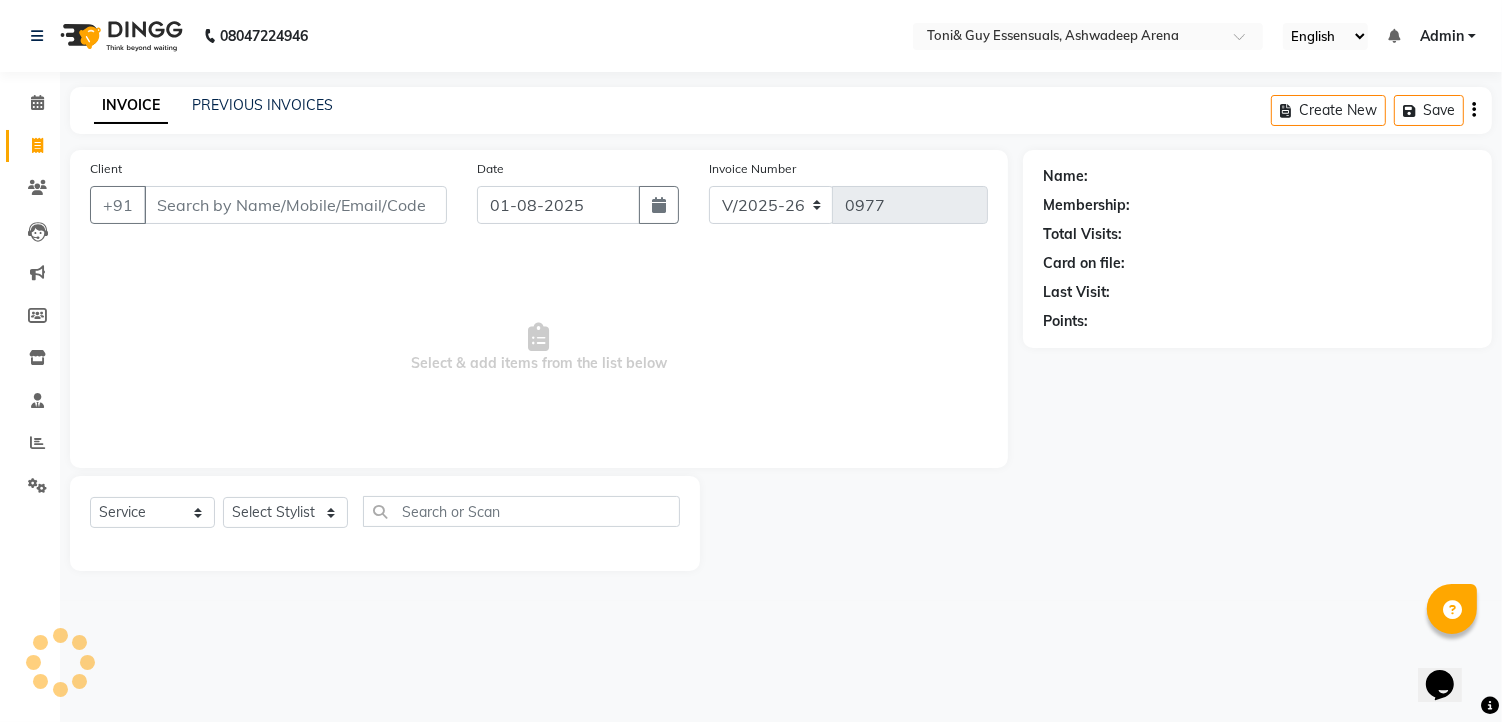 click on "Client" at bounding box center [295, 205] 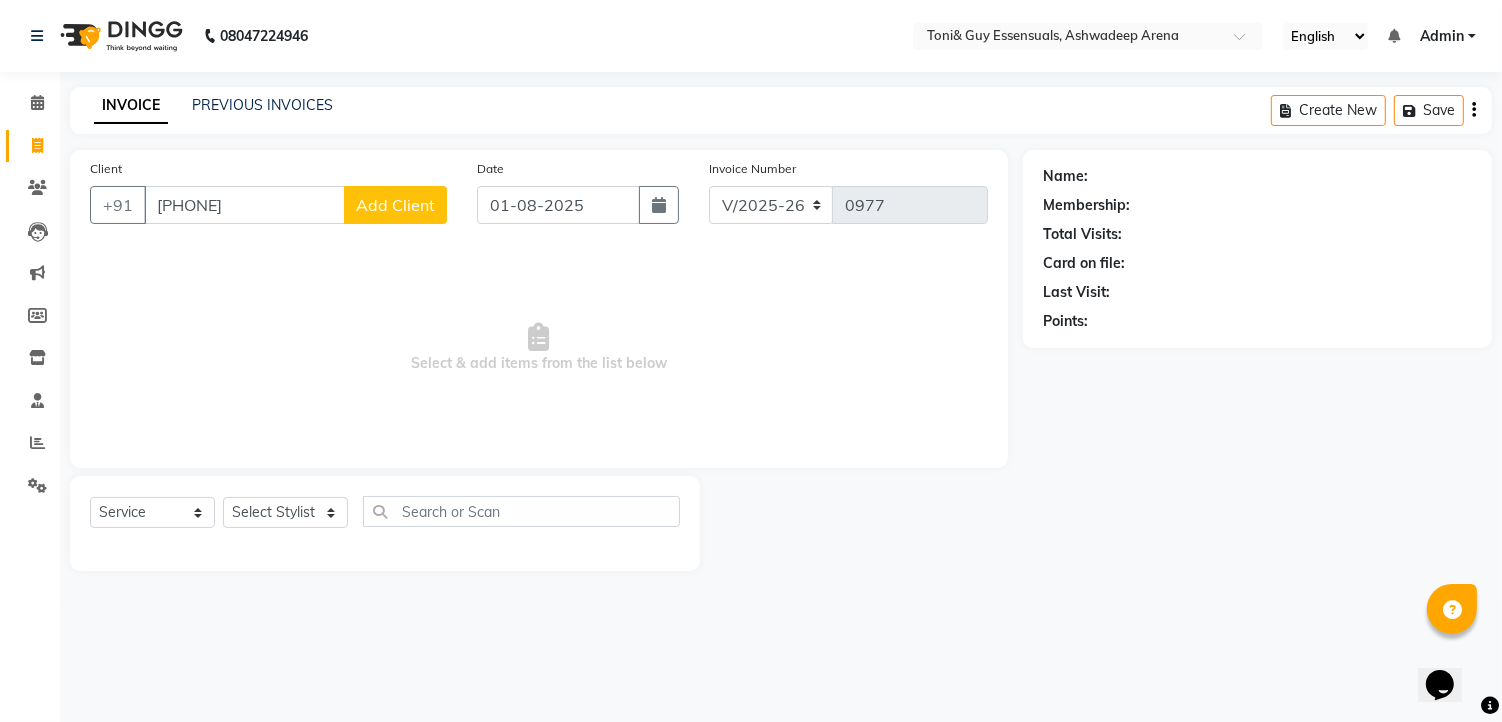 type on "[PHONE]" 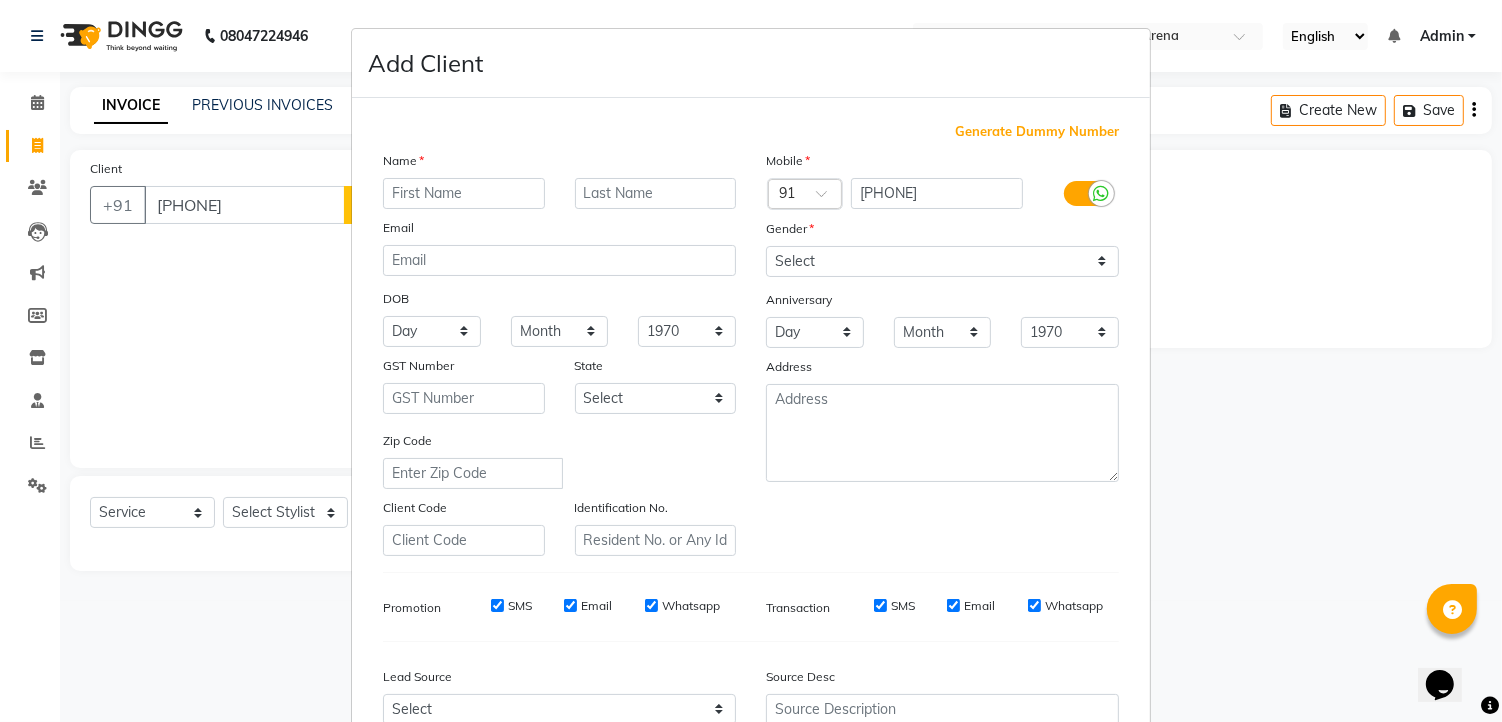 click at bounding box center (464, 193) 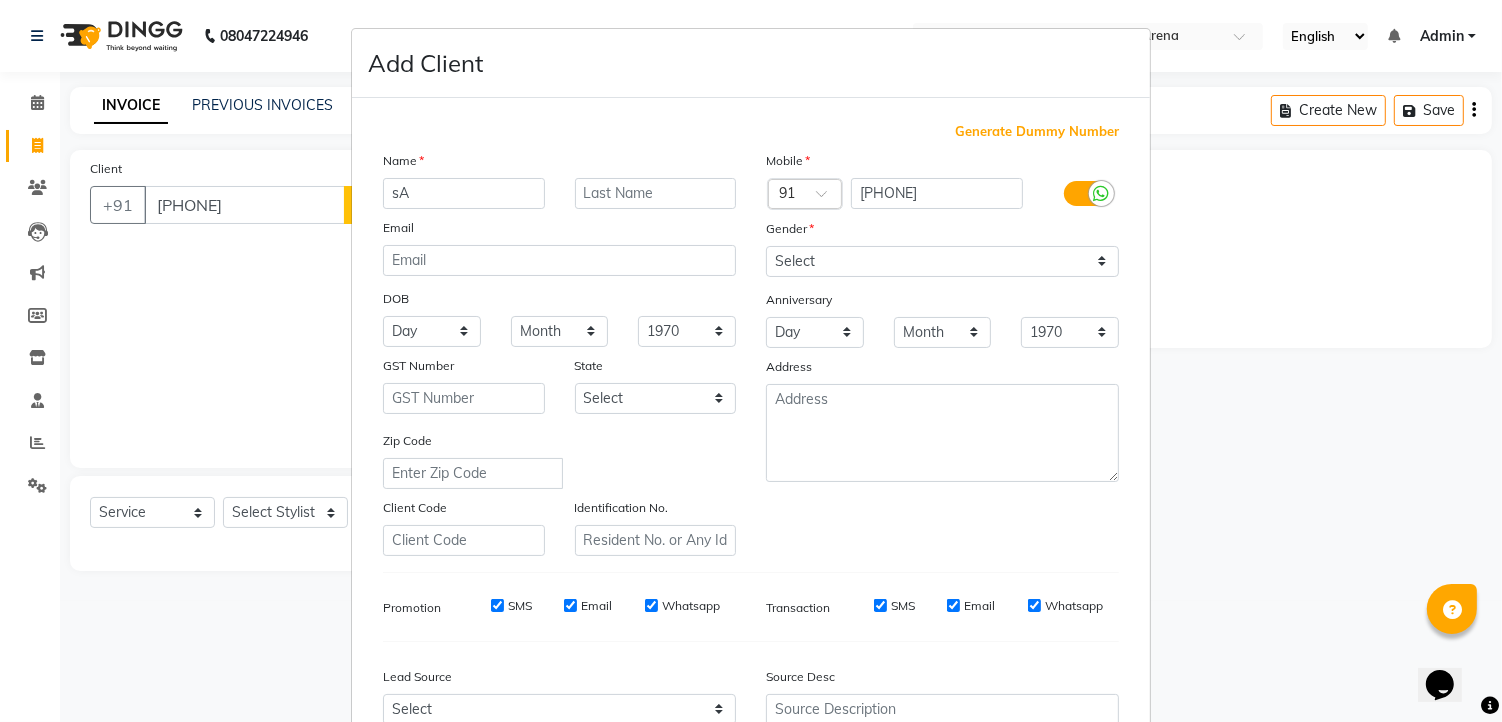 type on "s" 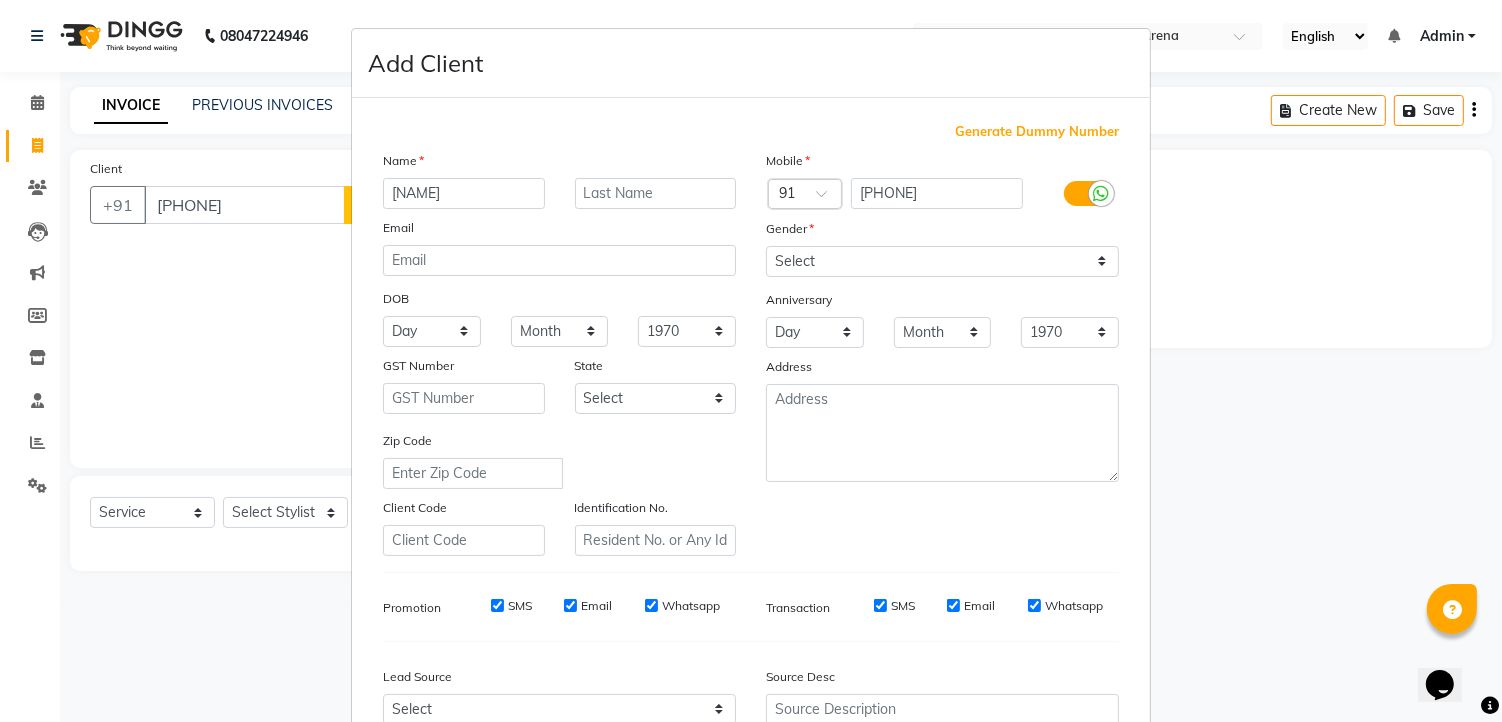 type on "[NAME]" 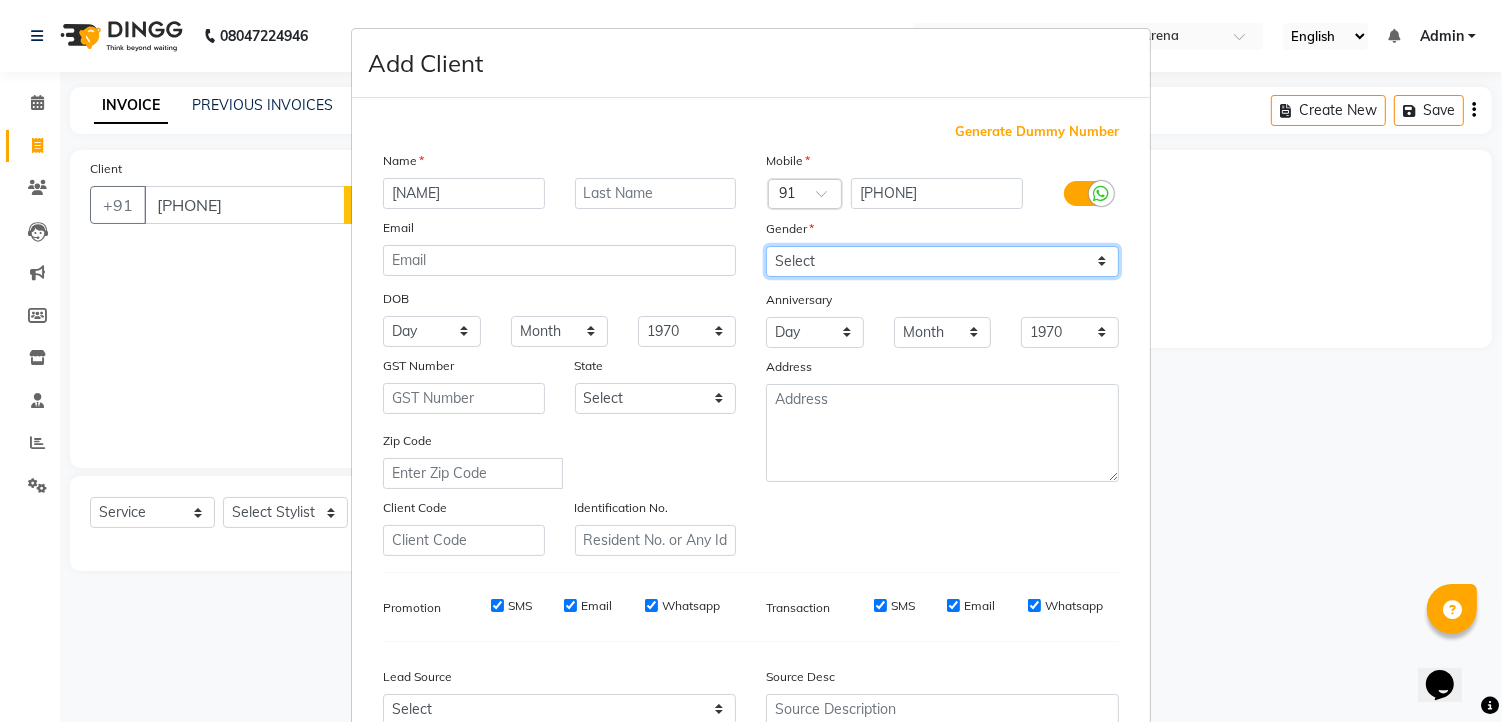 click on "Select Male Female Other Prefer Not To Say" at bounding box center (942, 261) 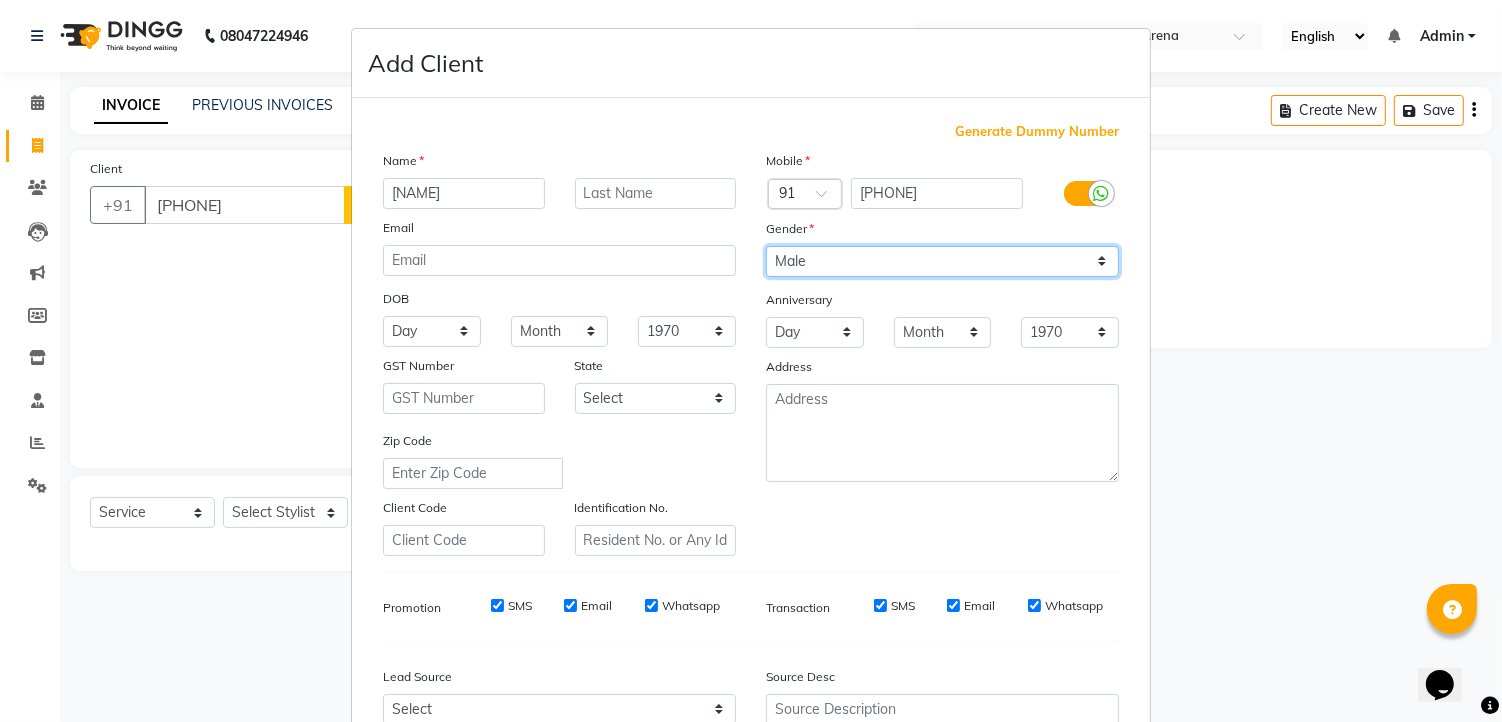 click on "Select Male Female Other Prefer Not To Say" at bounding box center (942, 261) 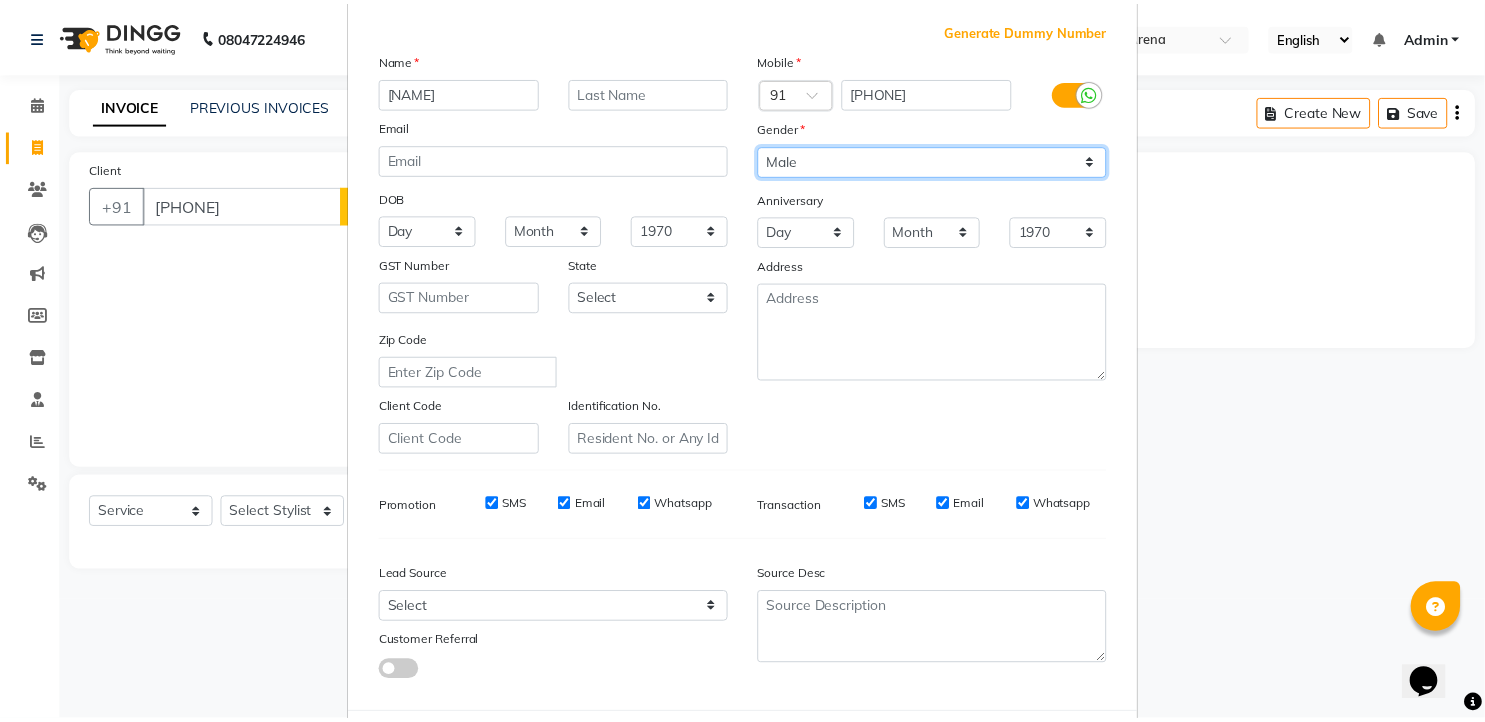scroll, scrollTop: 202, scrollLeft: 0, axis: vertical 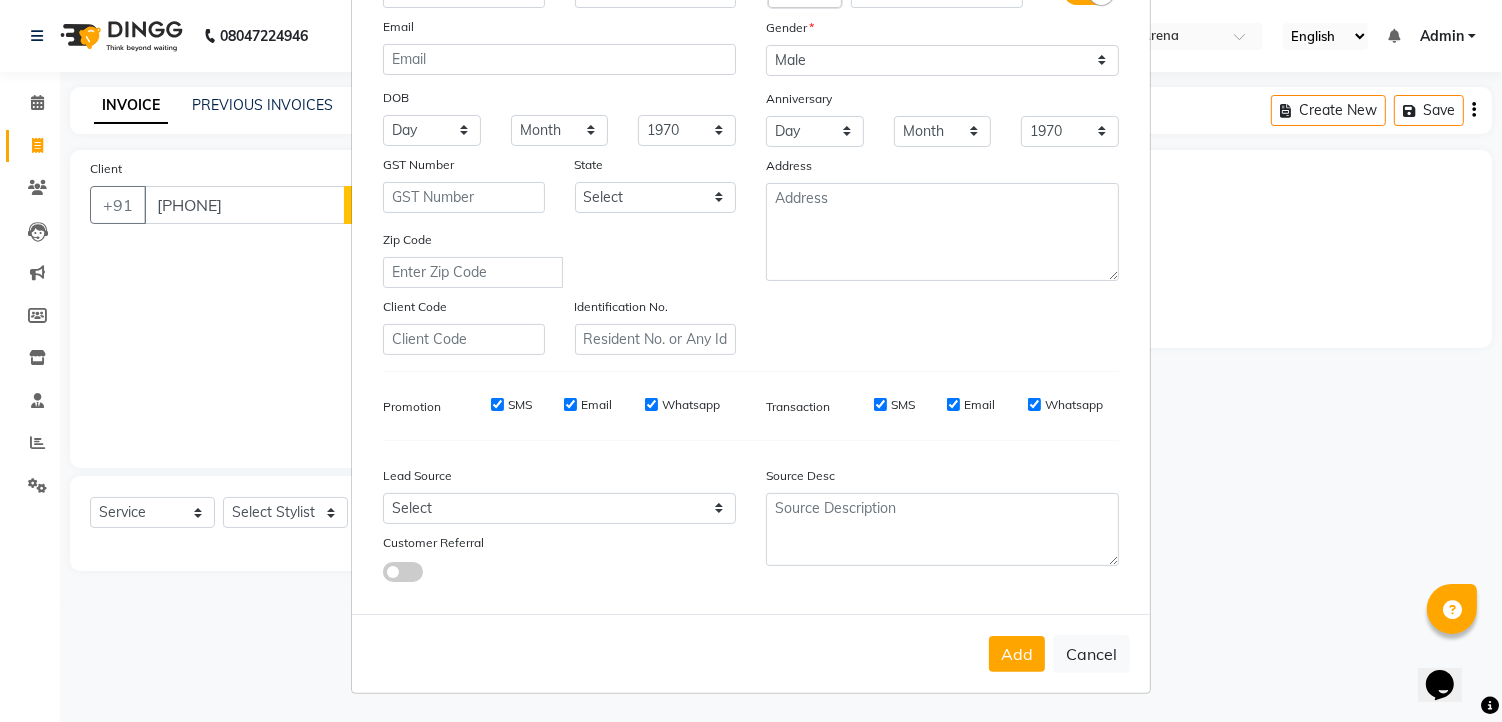 click on "SMS" at bounding box center (497, 405) 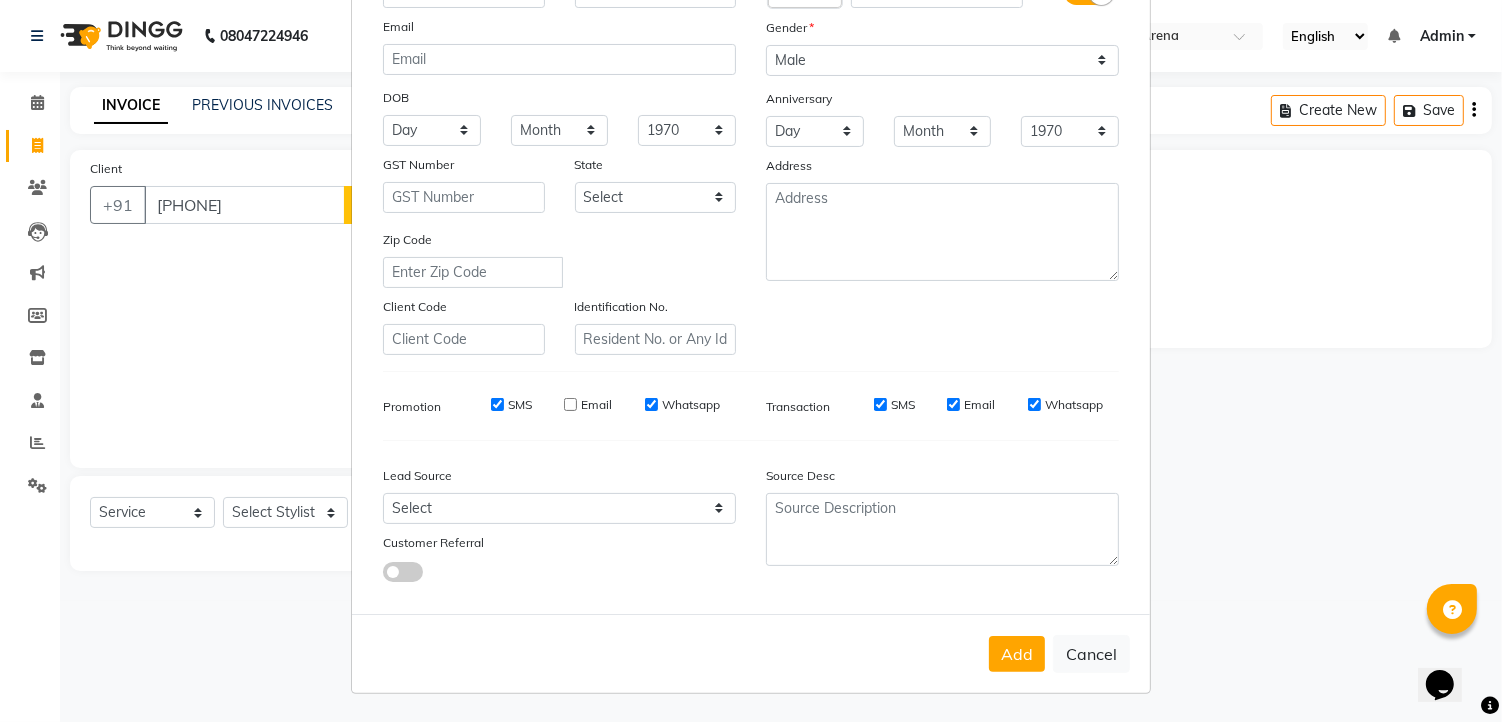 click on "SMS" at bounding box center (497, 404) 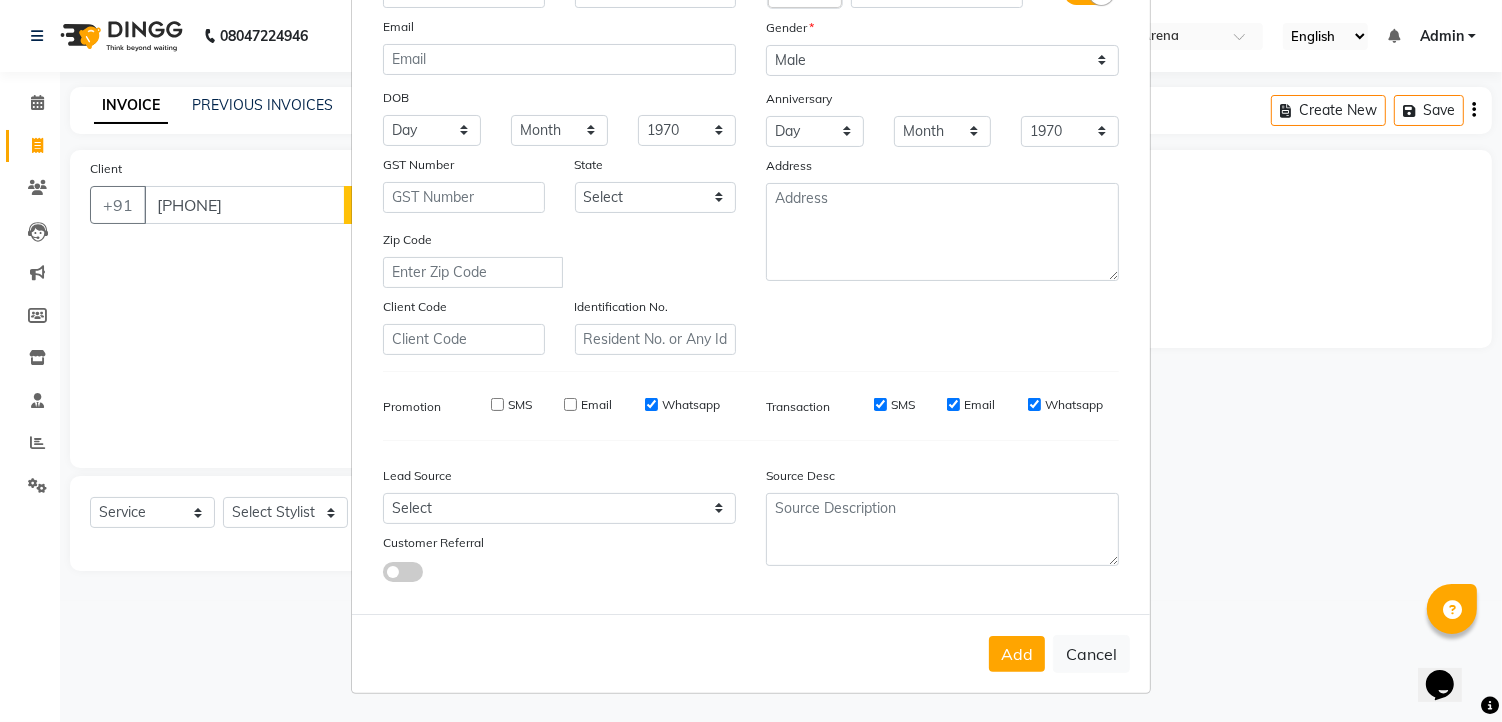 click on "Whatsapp" at bounding box center (651, 404) 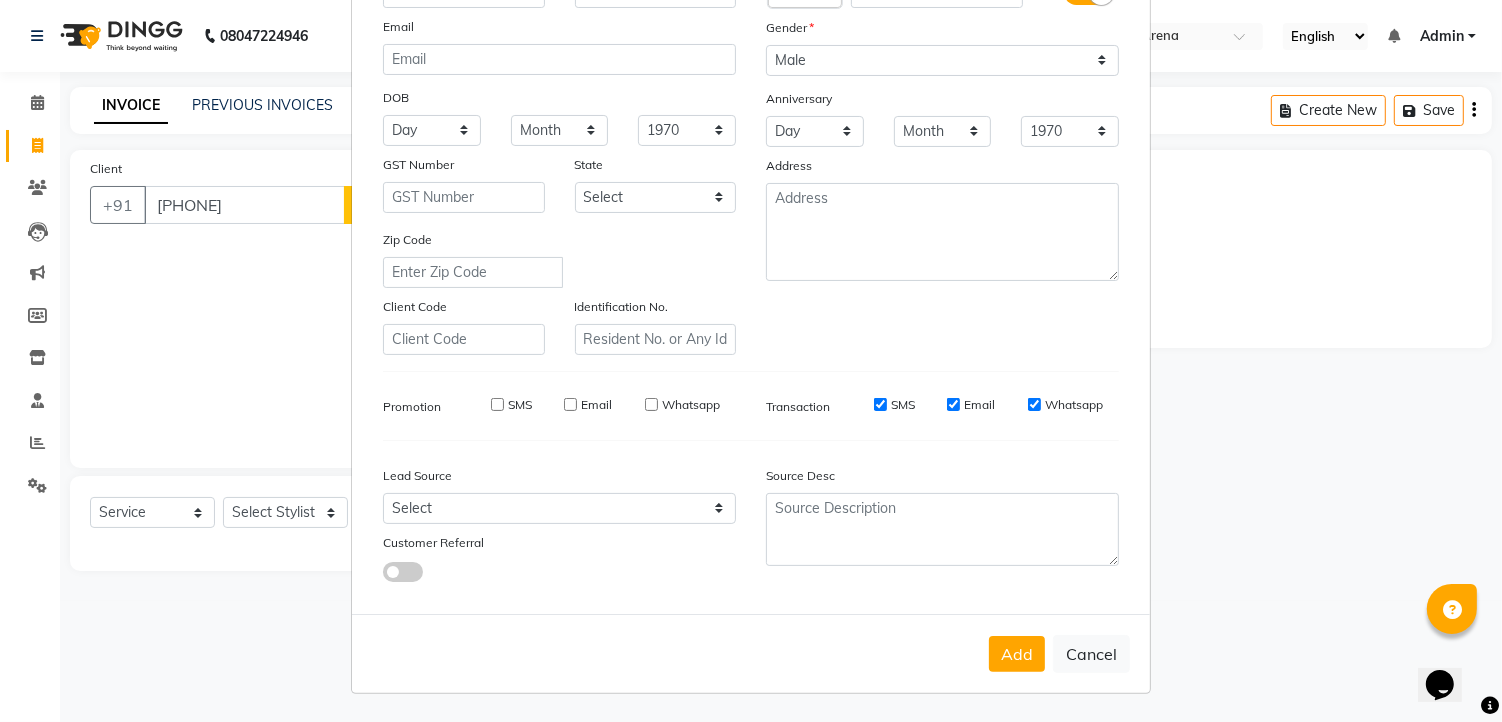 click on "SMS" at bounding box center (880, 404) 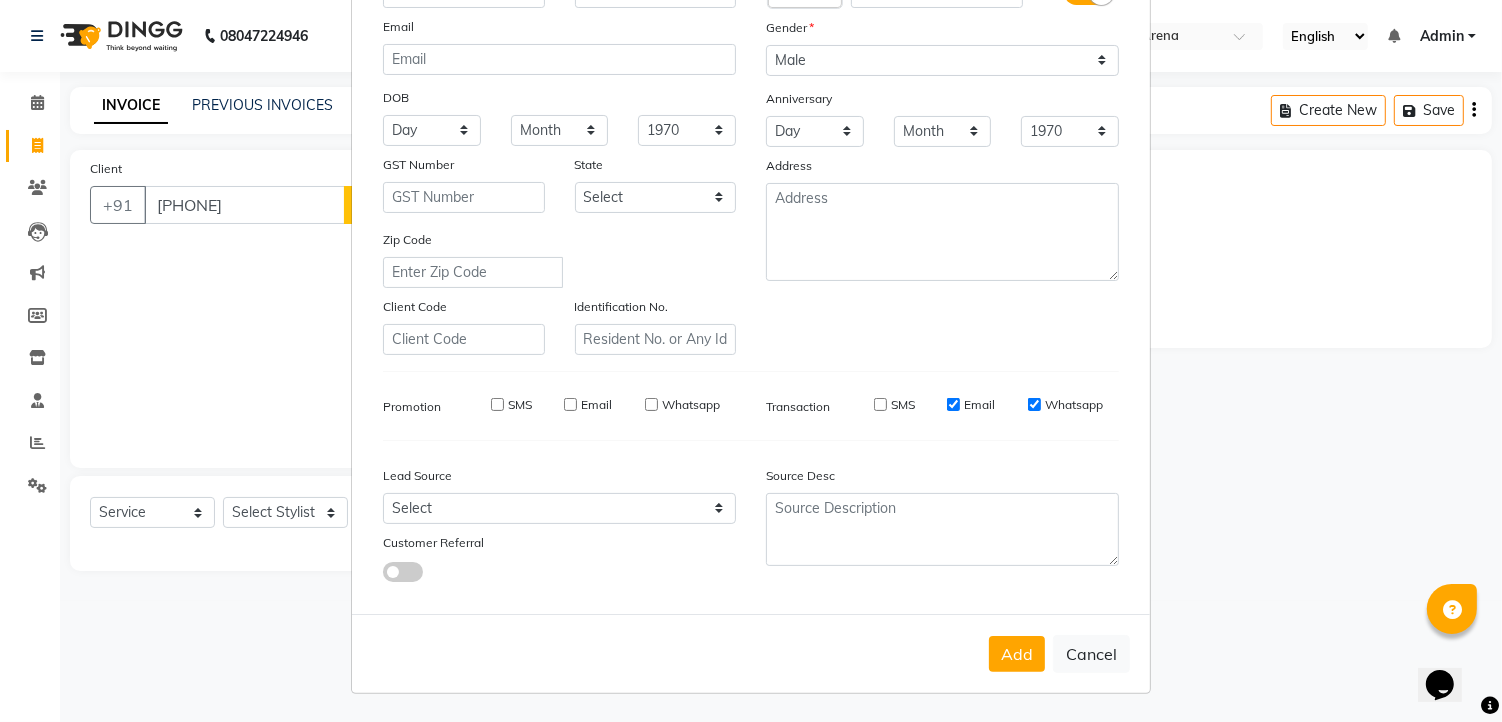 drag, startPoint x: 946, startPoint y: 408, endPoint x: 1005, endPoint y: 396, distance: 60.207973 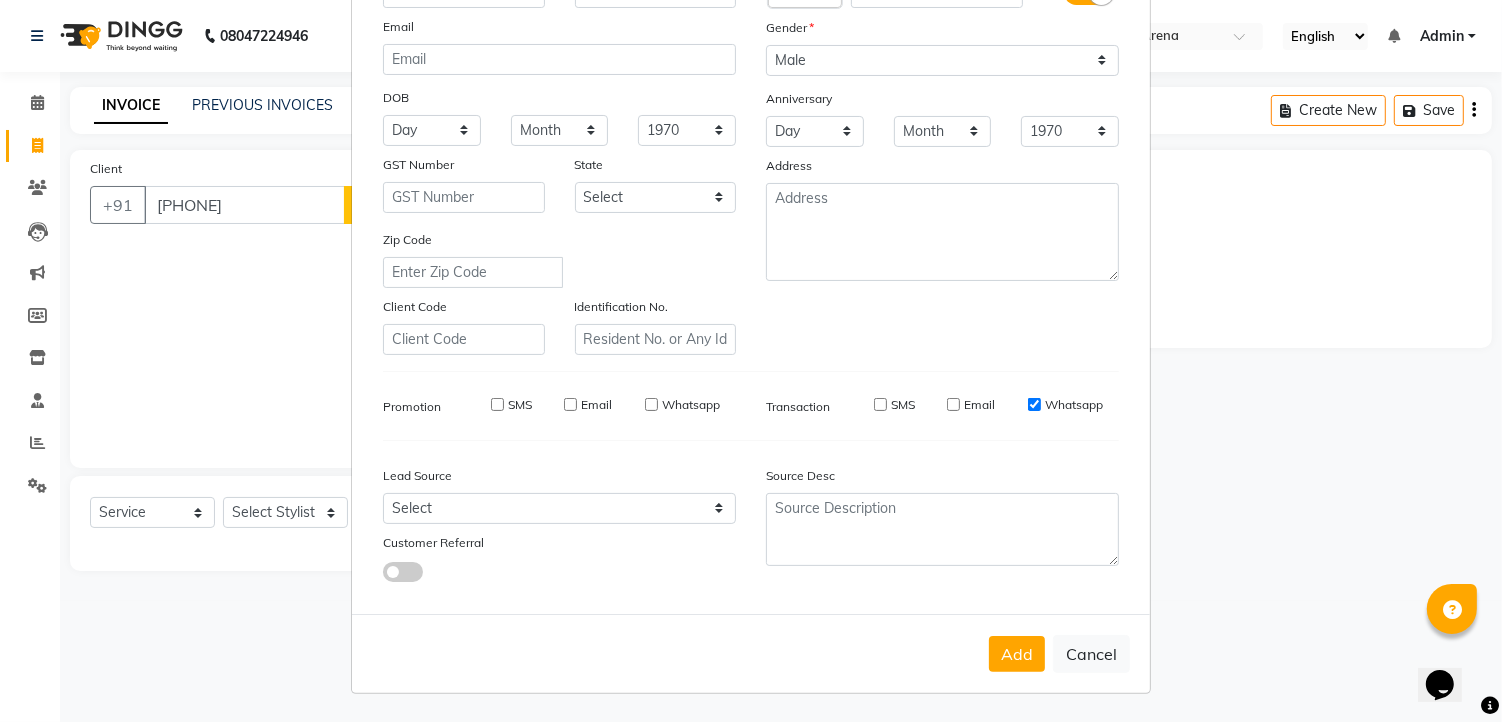 drag, startPoint x: 1024, startPoint y: 403, endPoint x: 995, endPoint y: 478, distance: 80.411446 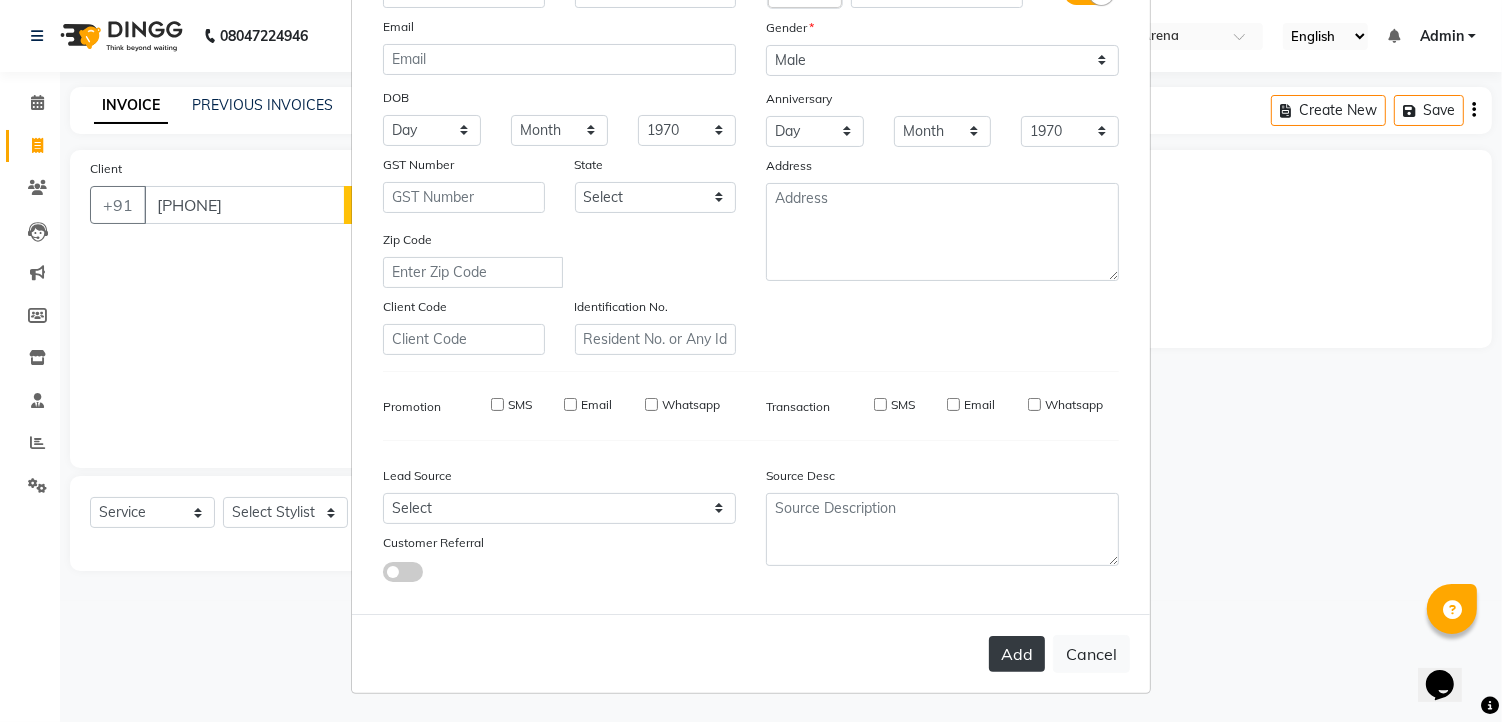 click on "Add" at bounding box center (1017, 654) 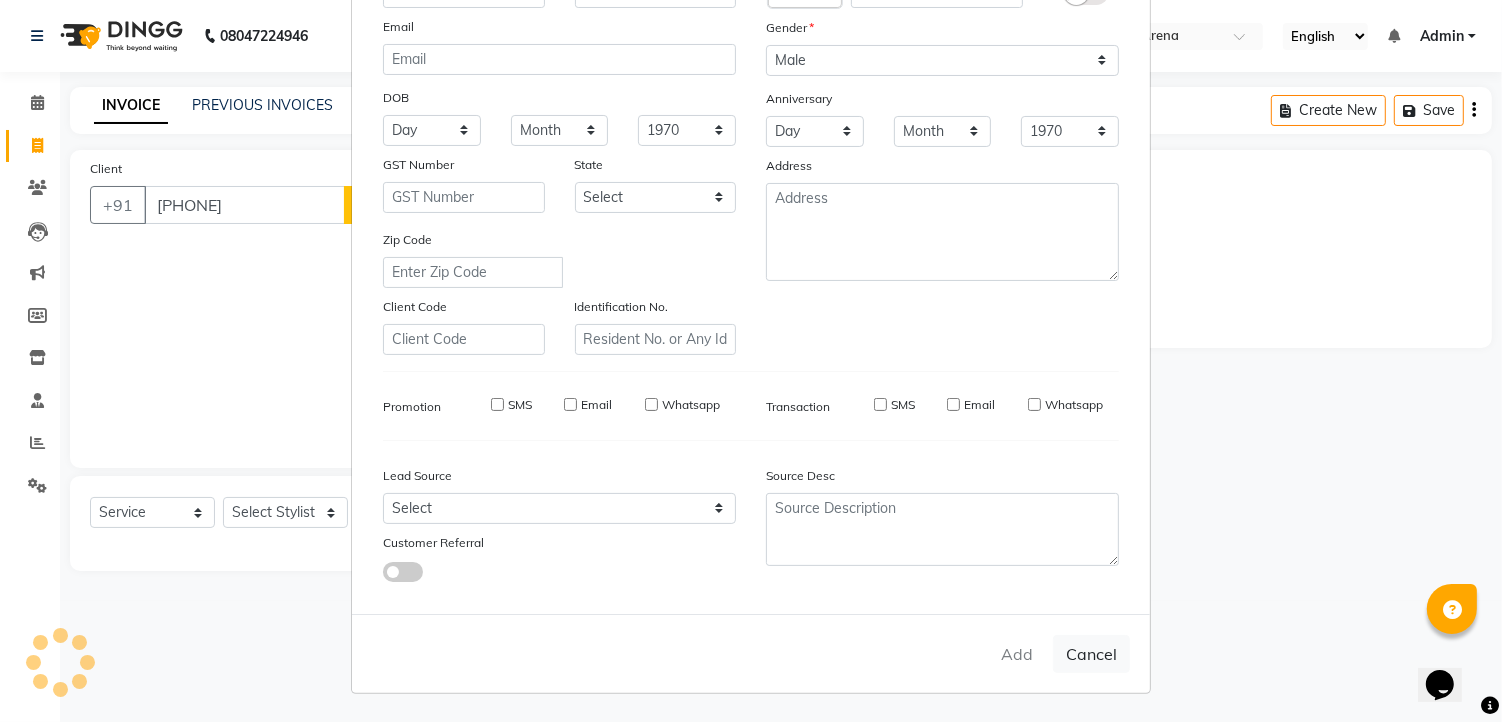 type 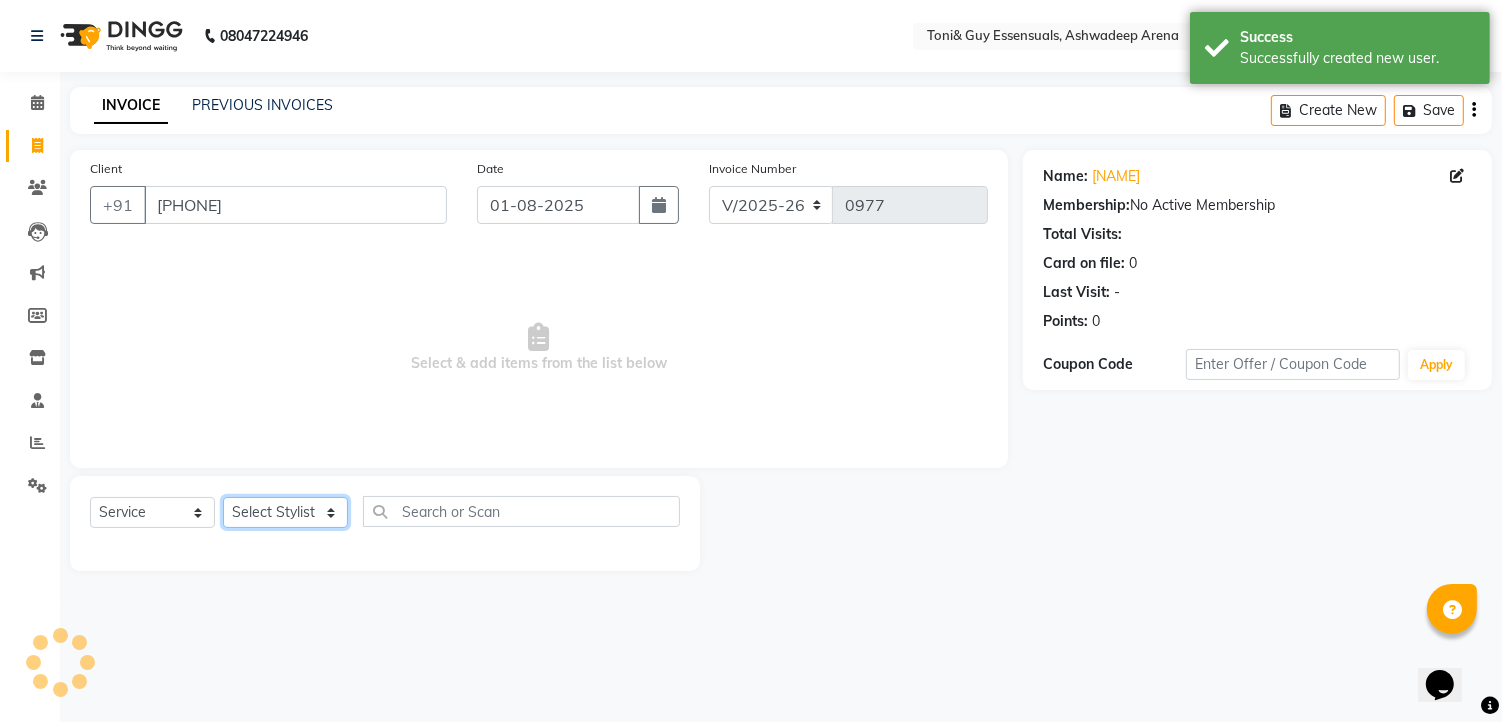 click on "Select Stylist faizz gufran mohammad hyma Kumari lalitha sree Manager Riya roy sahik" 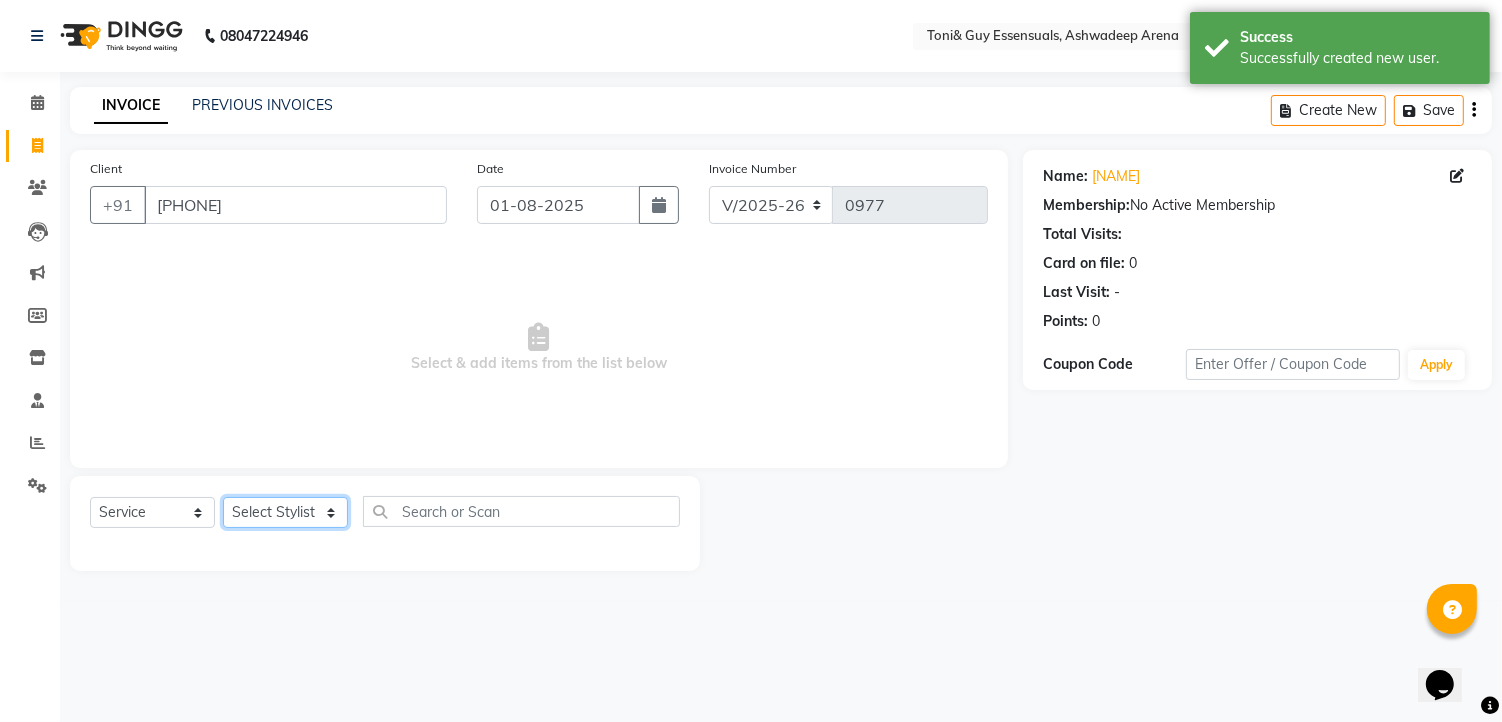 select on "79411" 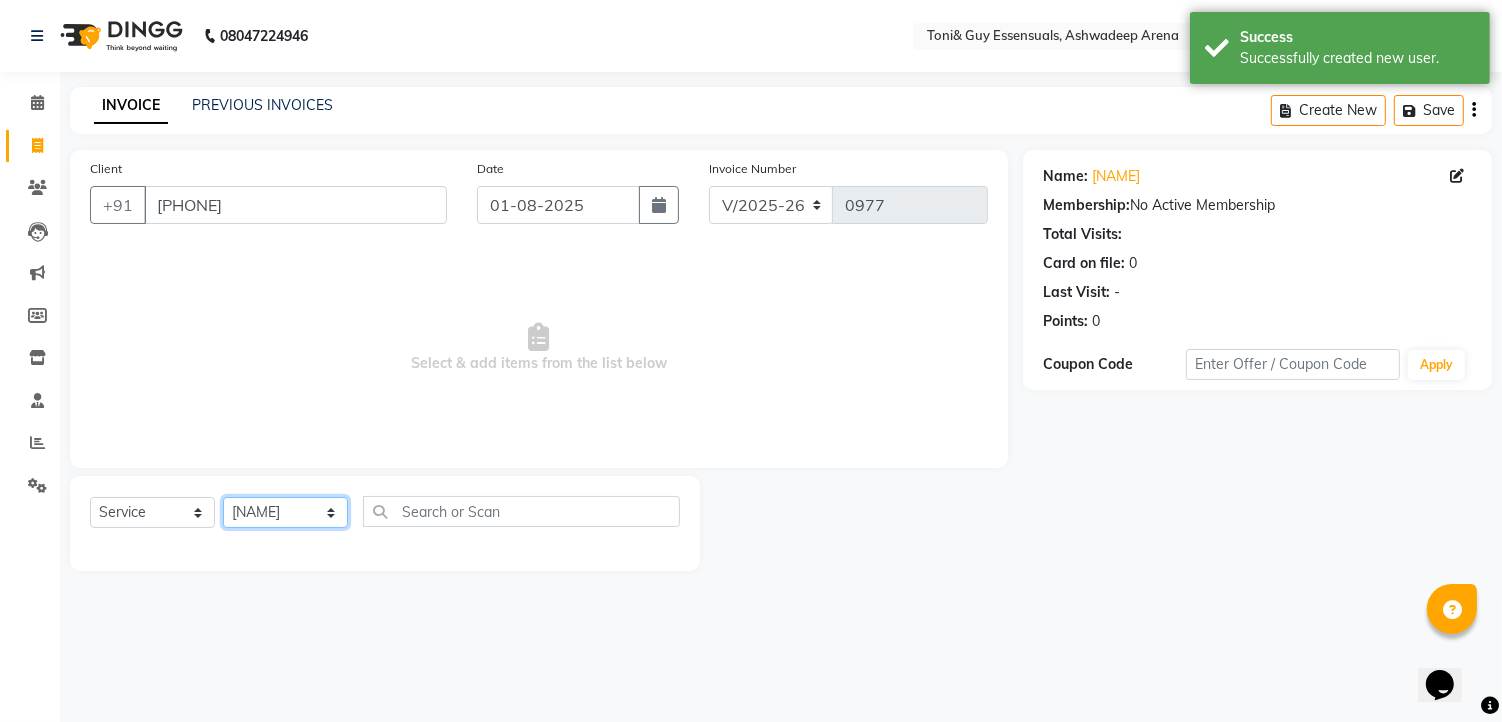 click on "Select Stylist faizz gufran mohammad hyma Kumari lalitha sree Manager Riya roy sahik" 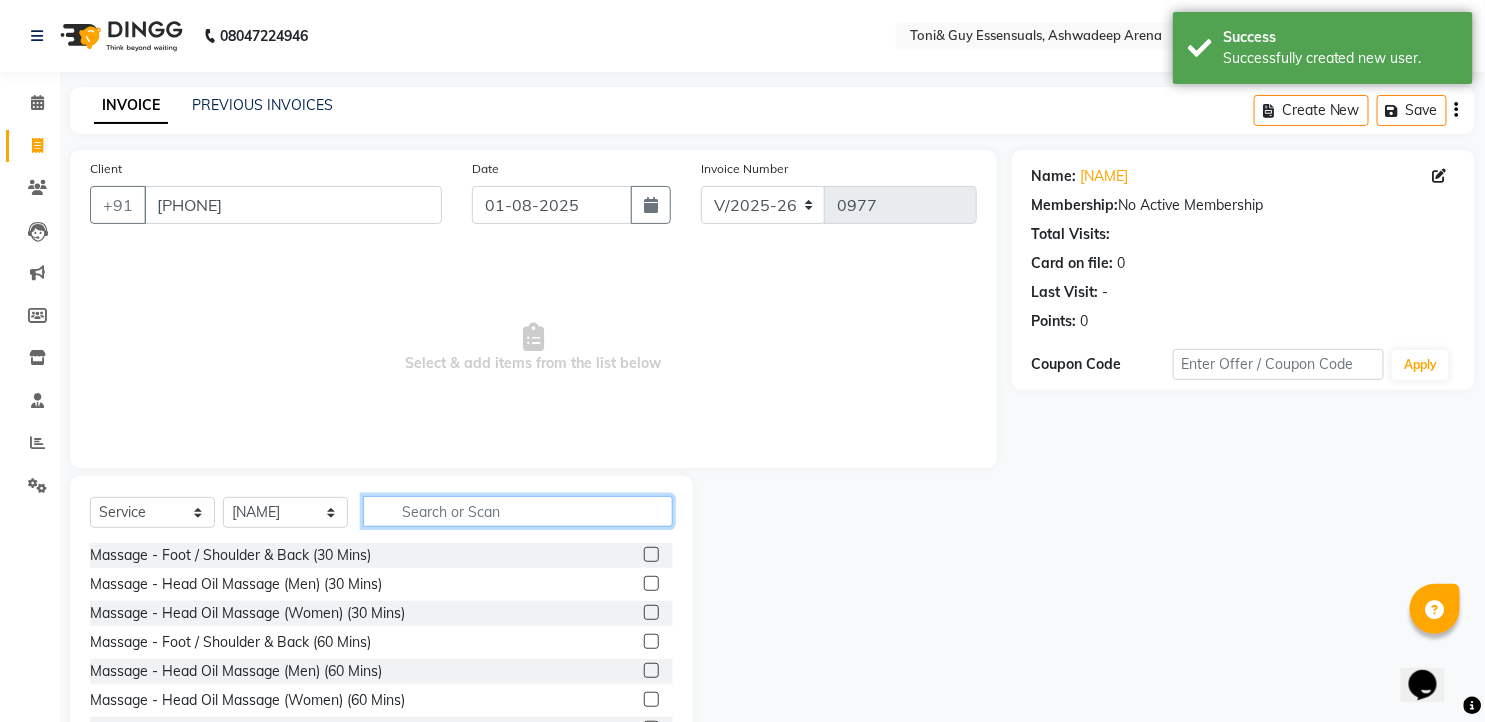 click 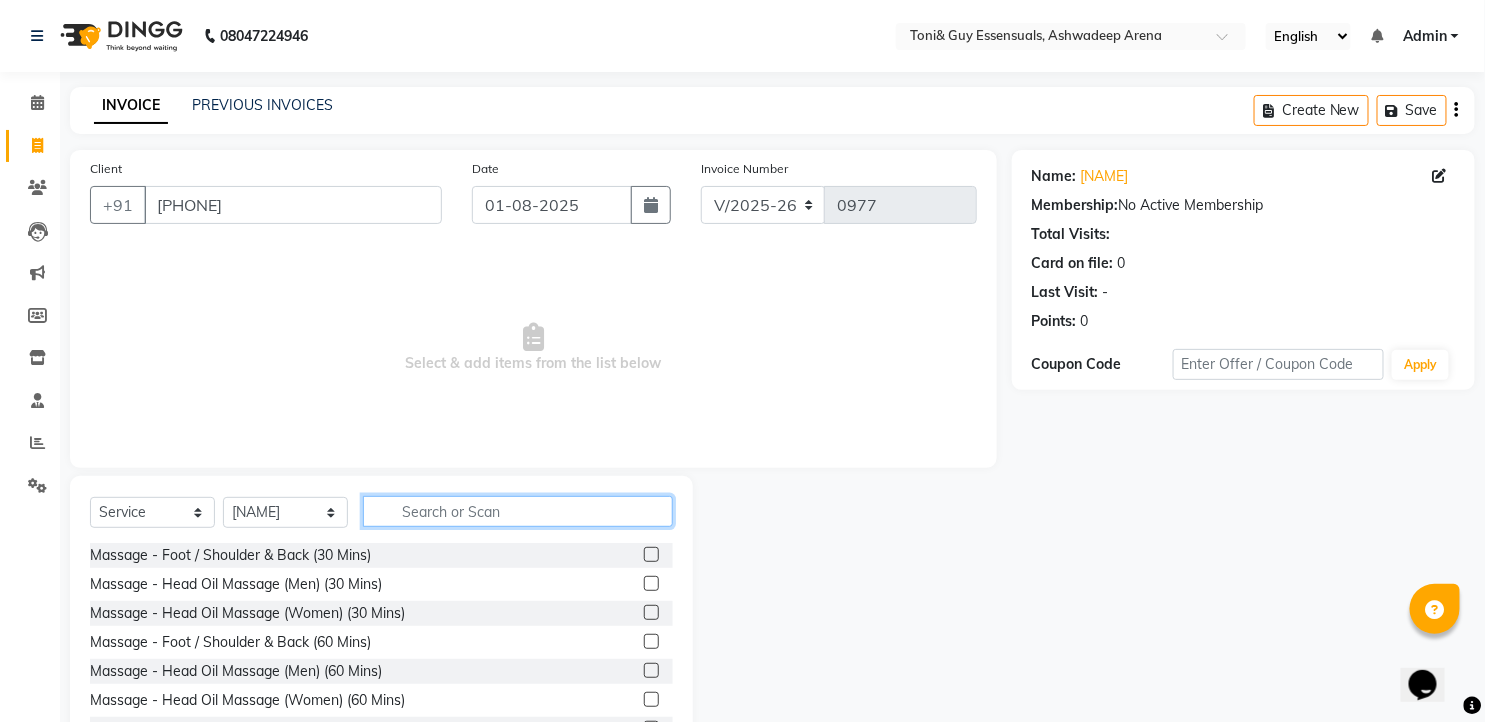 click 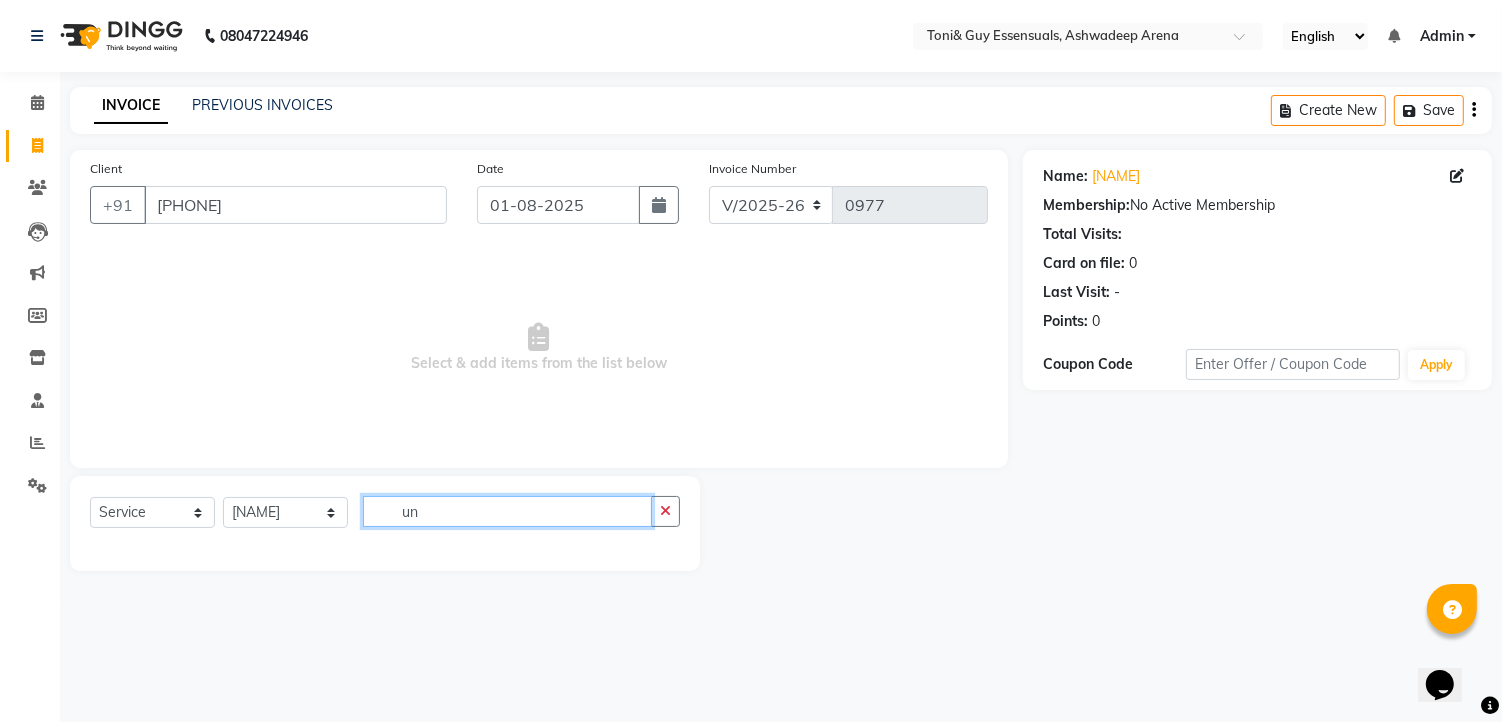 type on "u" 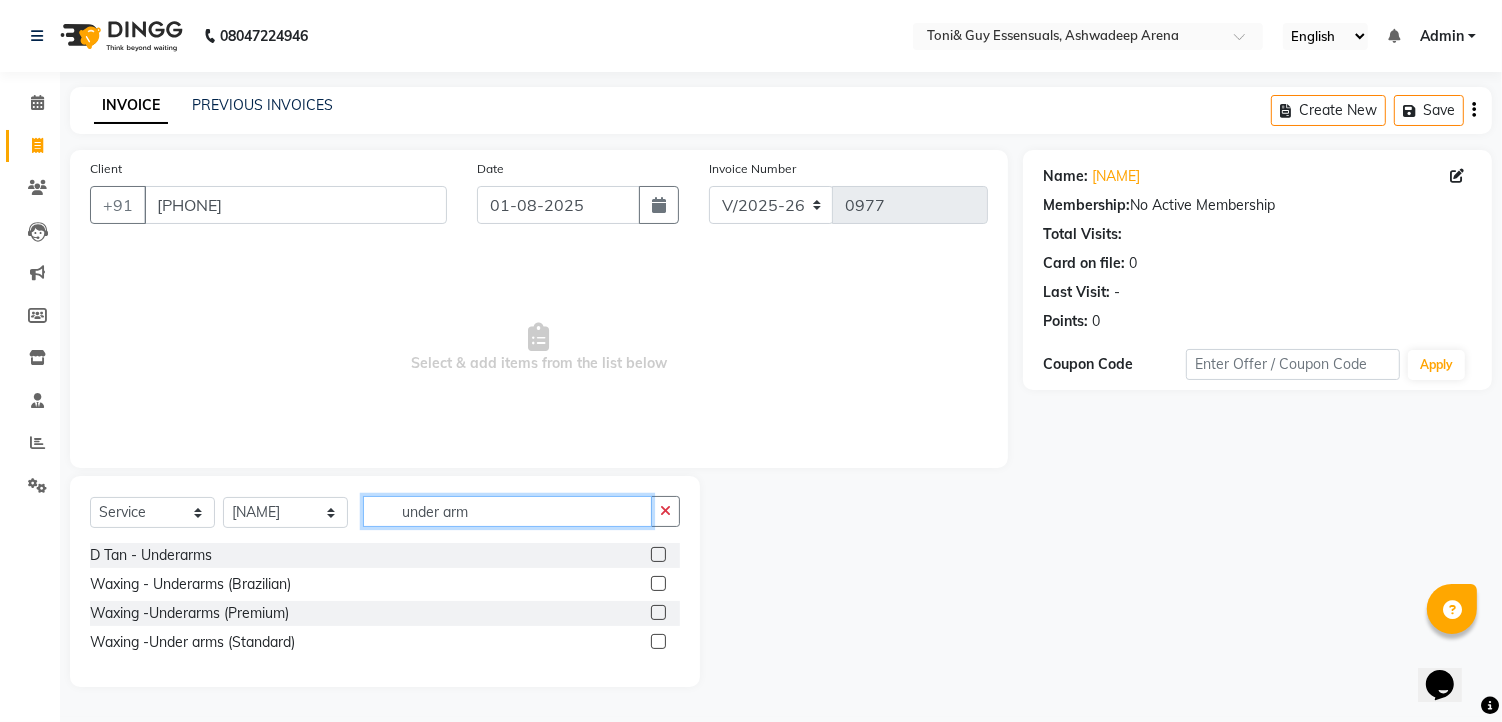 type on "under arm" 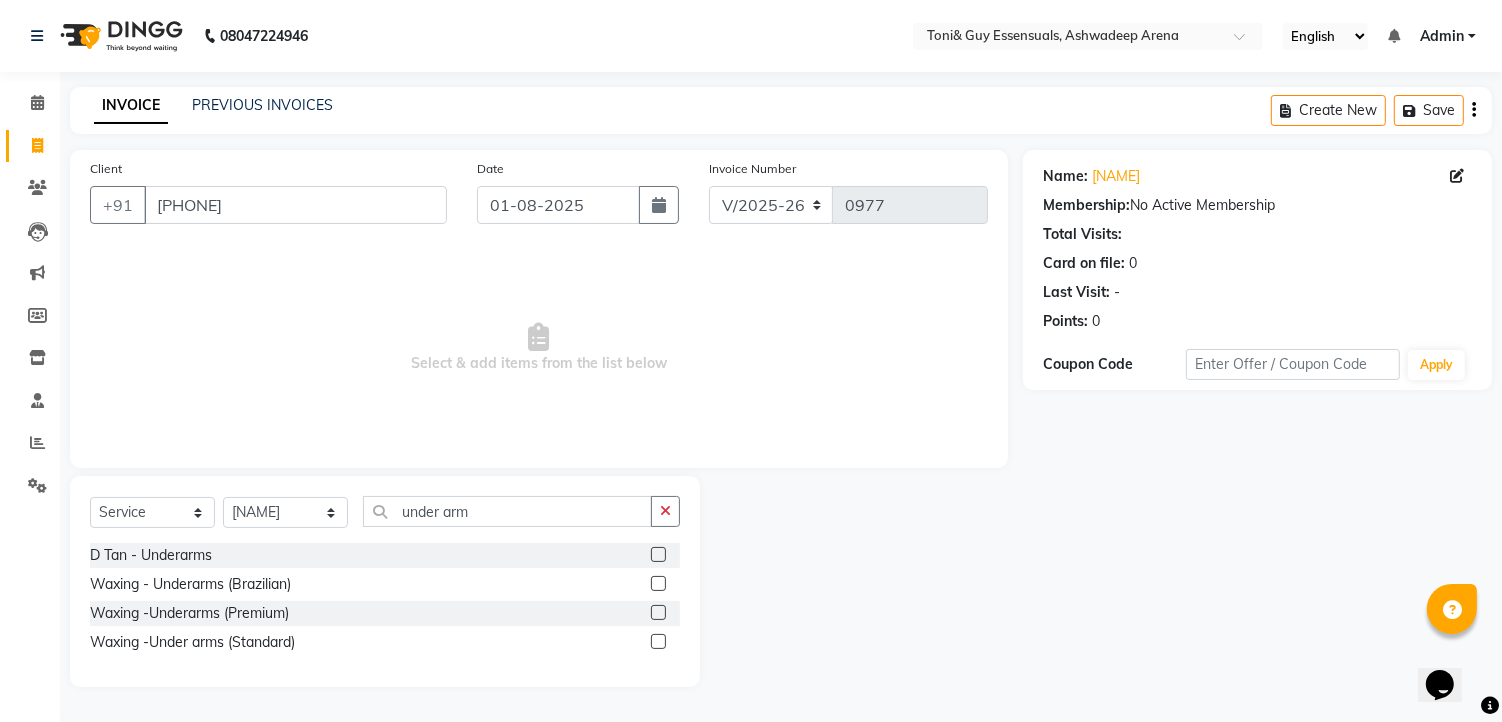 click 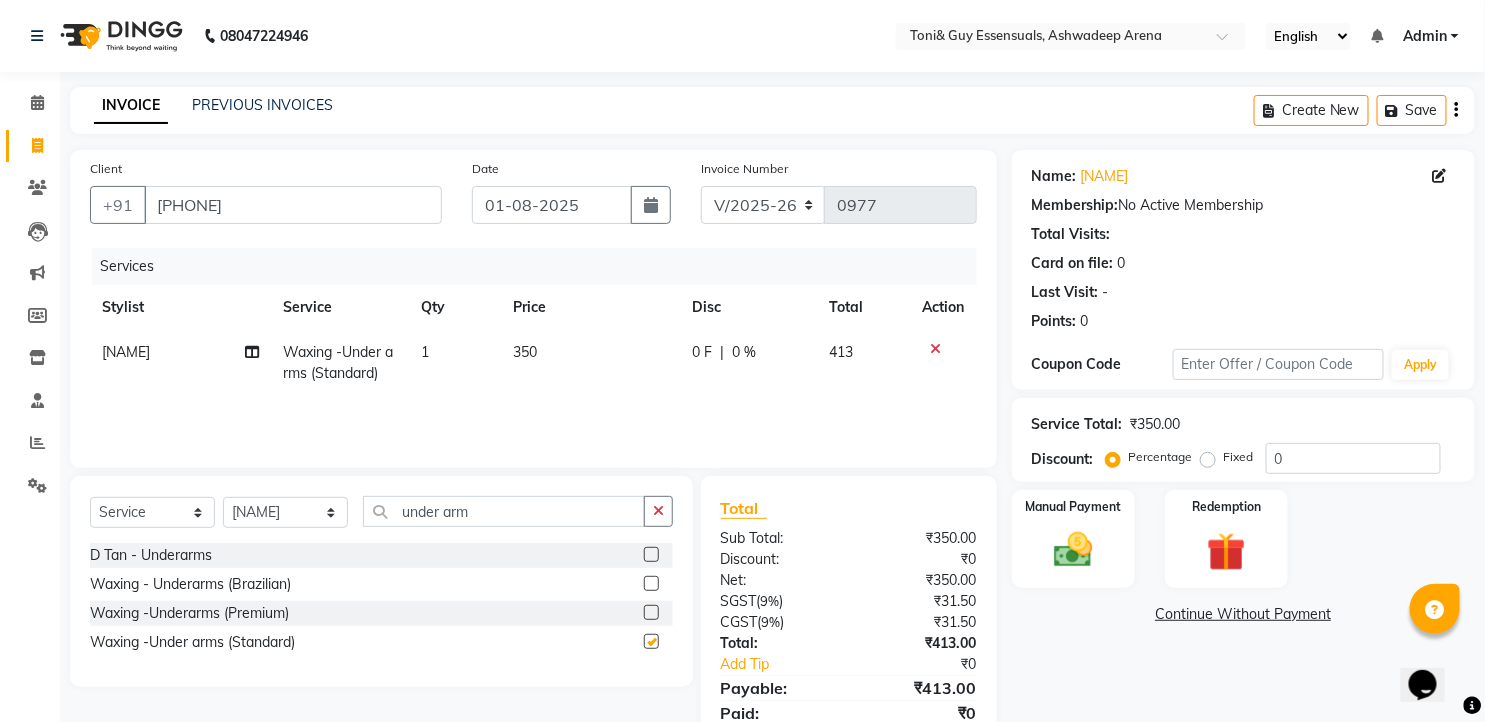 checkbox on "false" 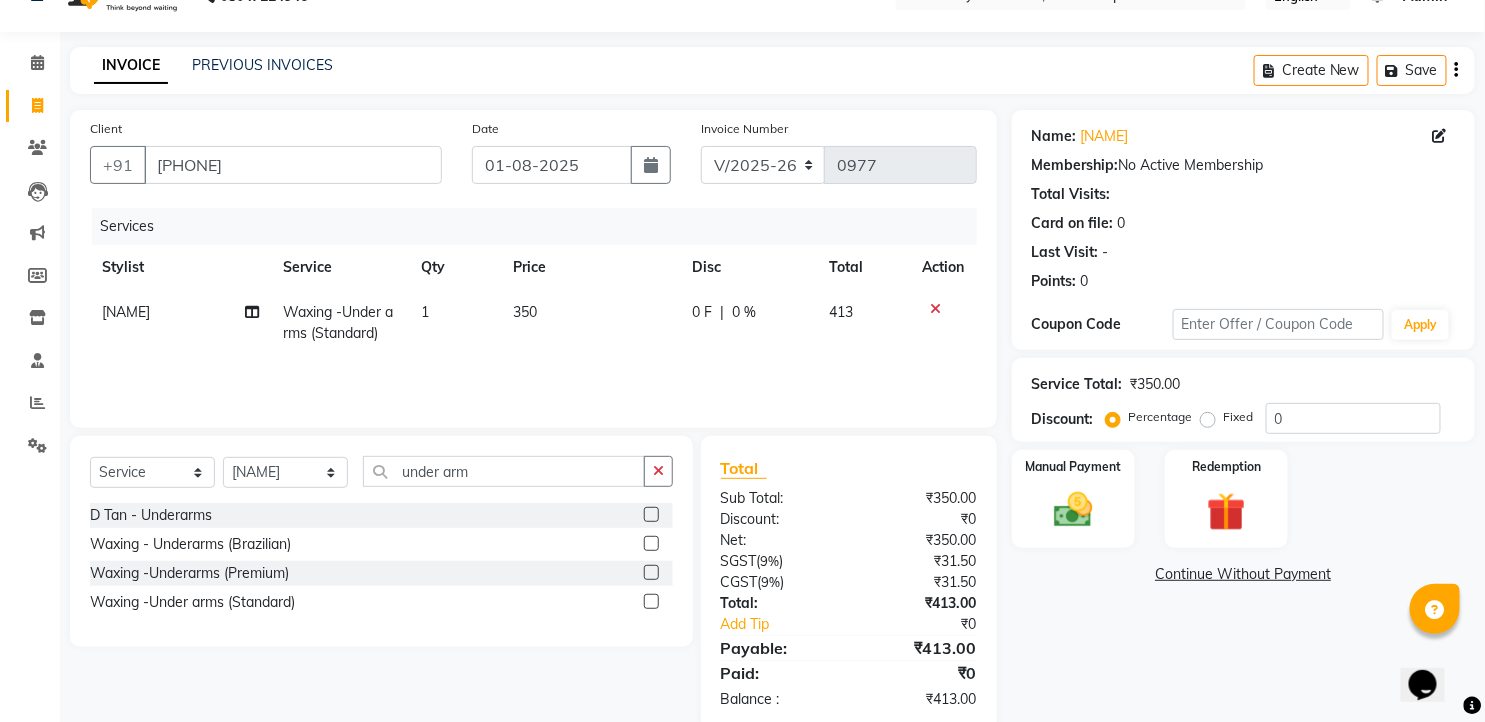 scroll, scrollTop: 77, scrollLeft: 0, axis: vertical 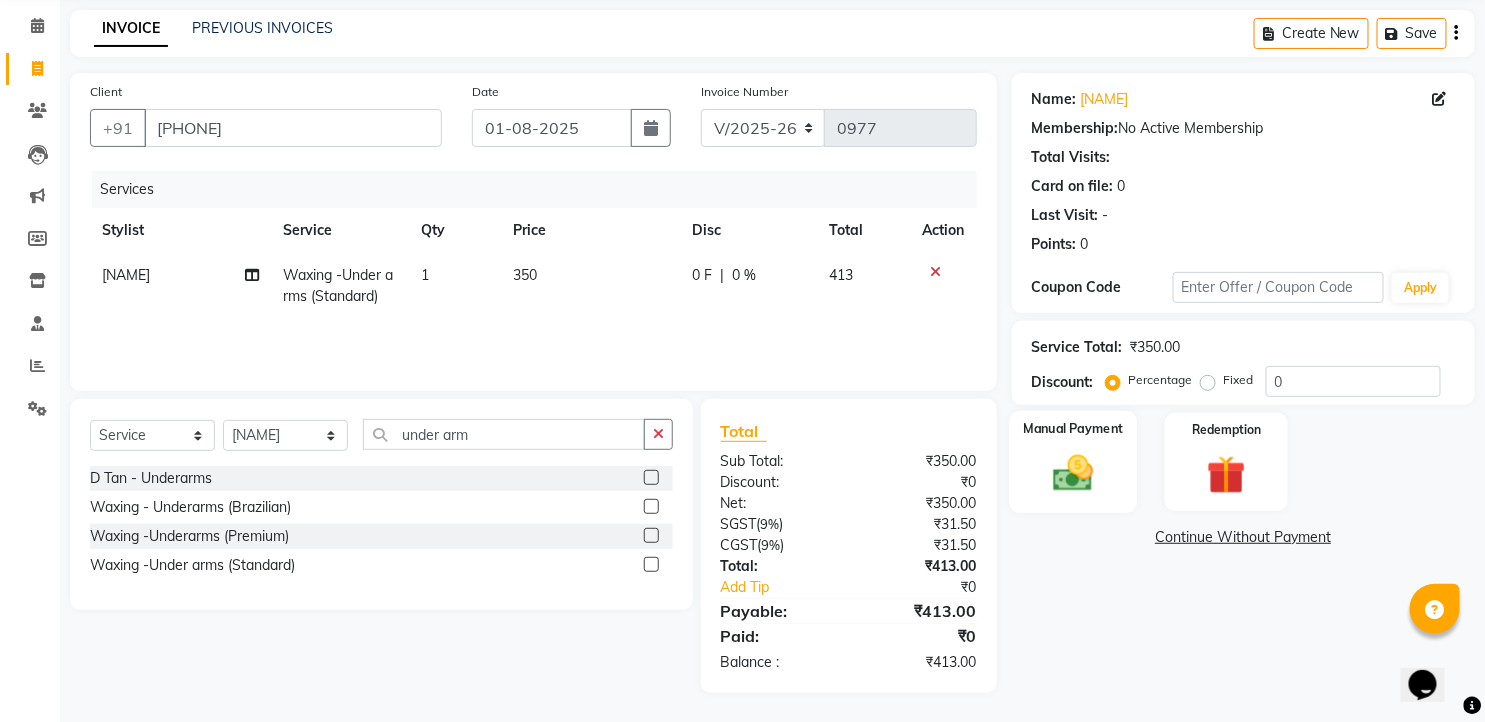 click 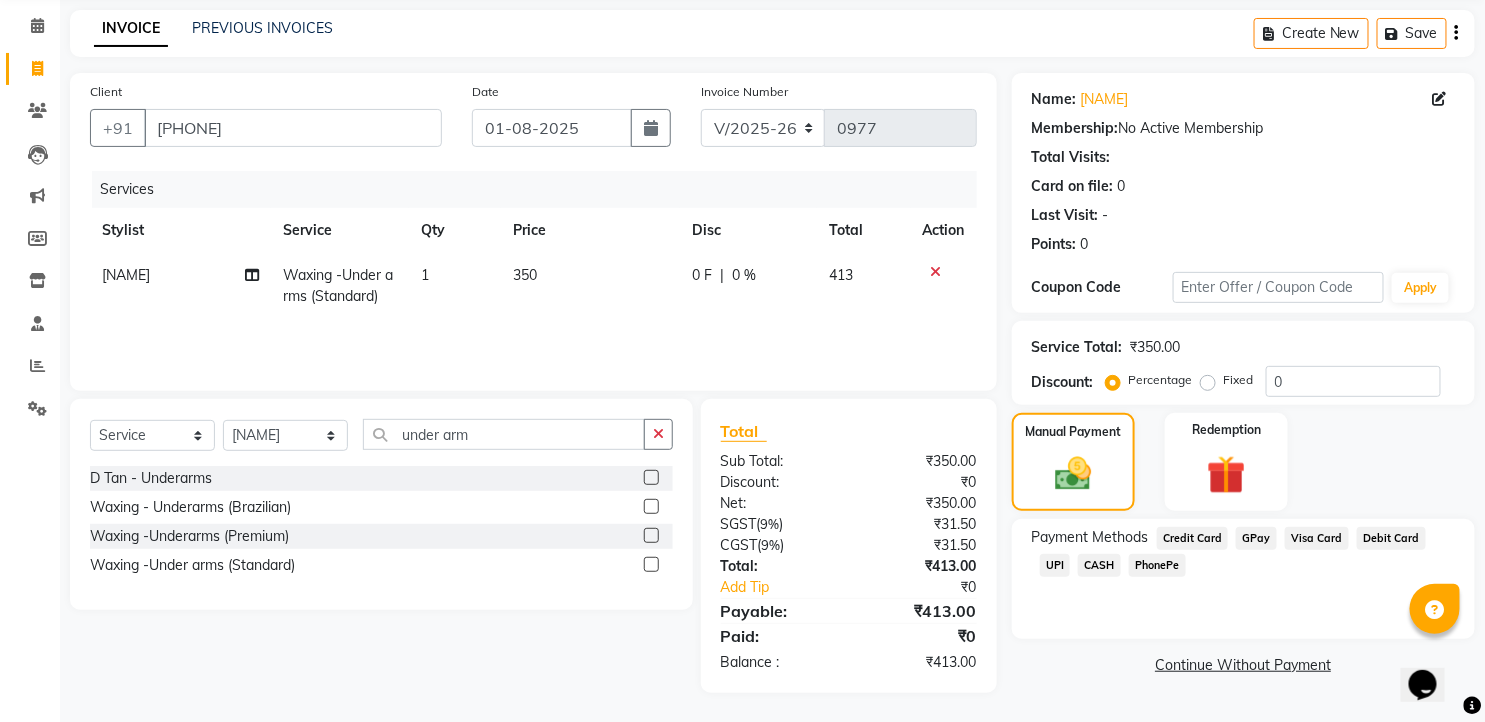 click on "GPay" 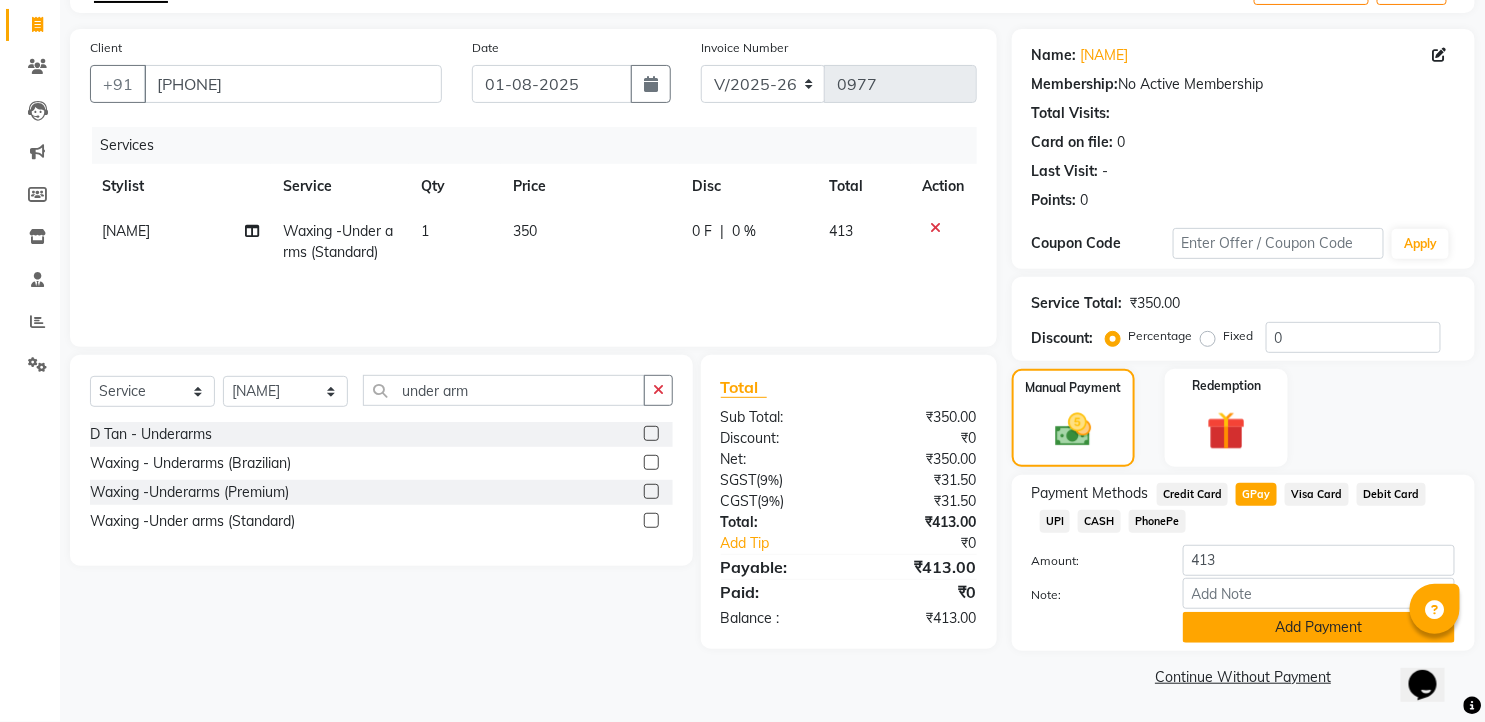 click on "Add Payment" 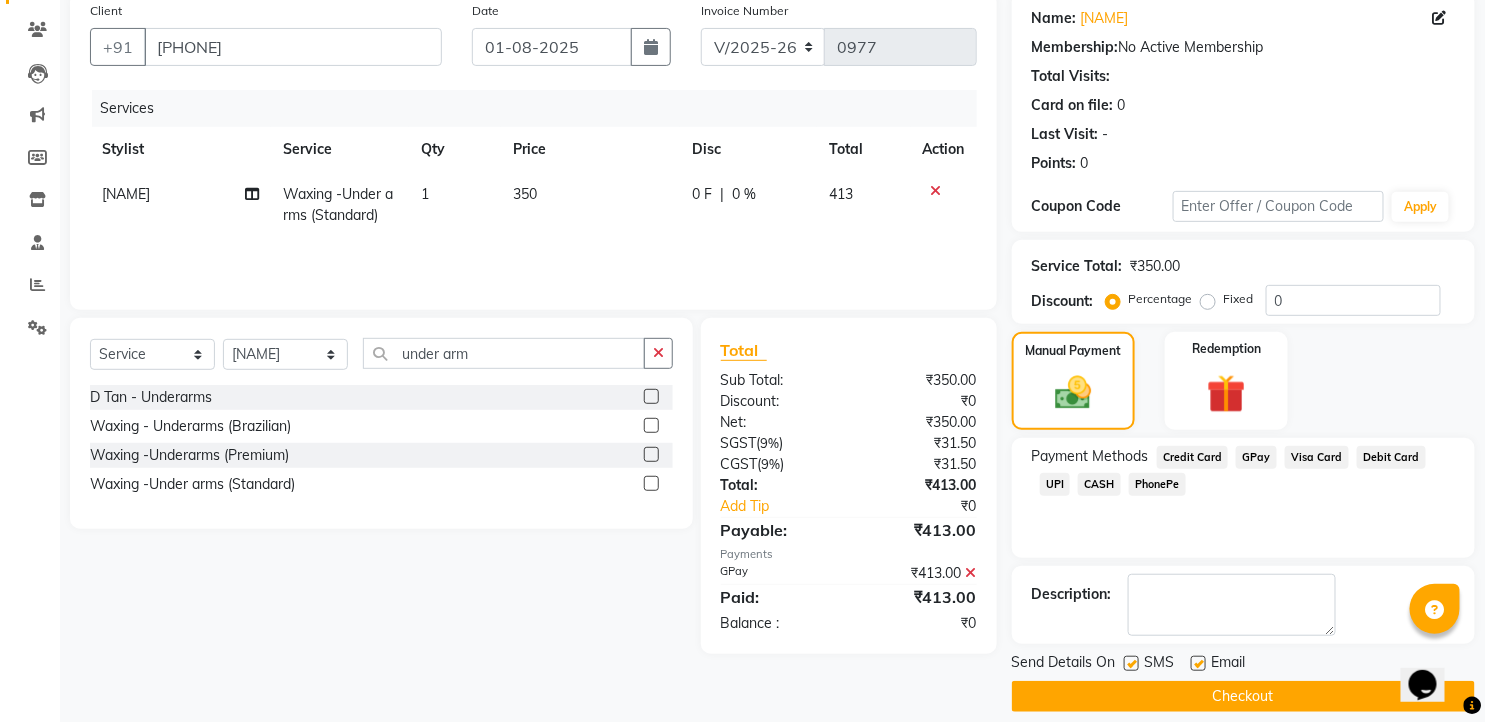 scroll, scrollTop: 177, scrollLeft: 0, axis: vertical 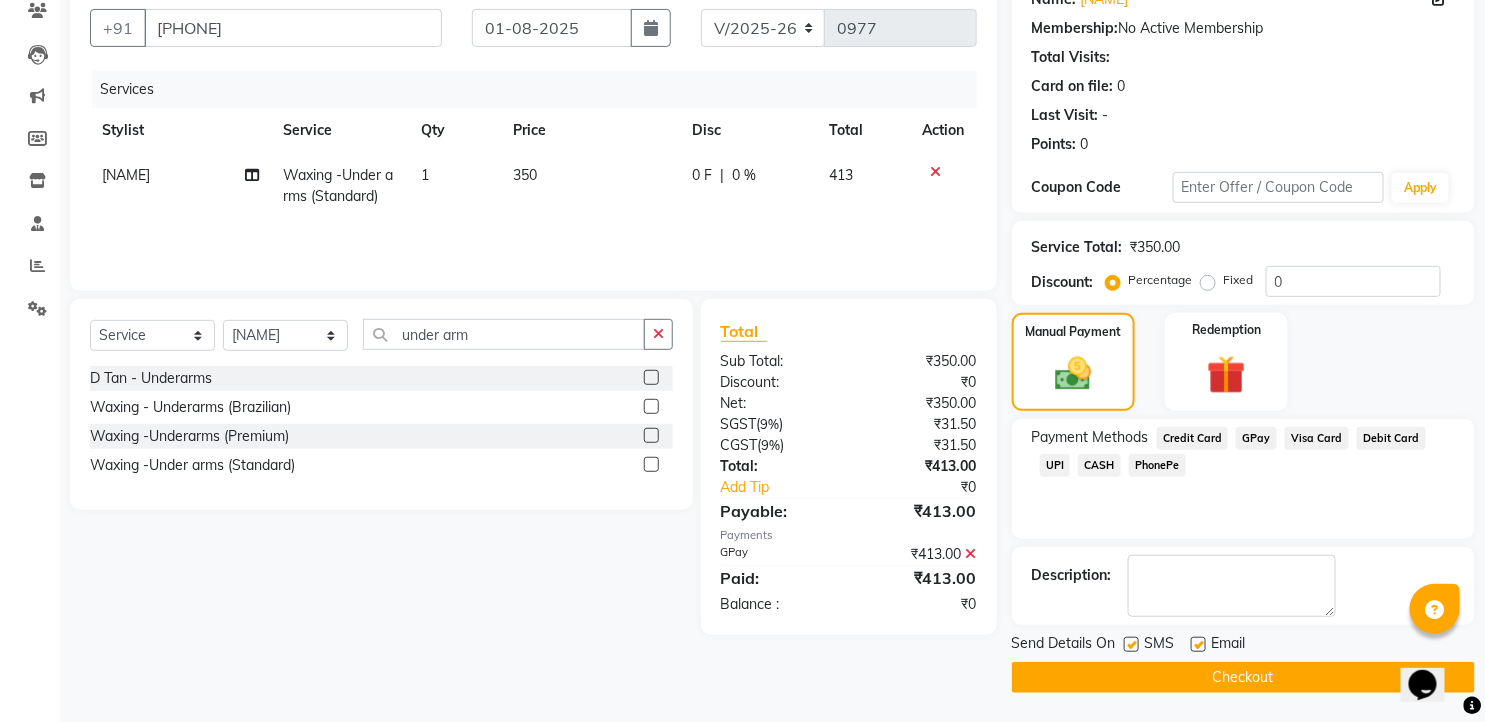 click 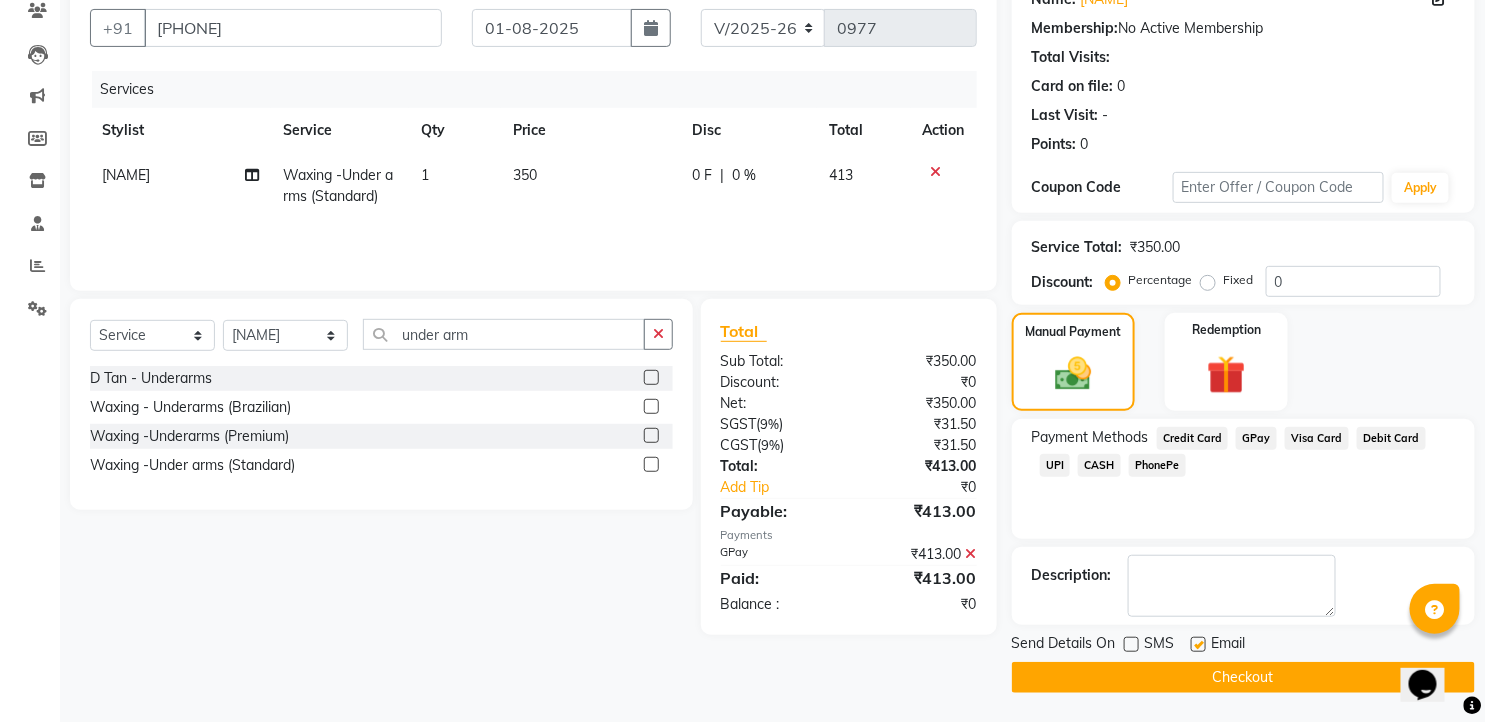 click 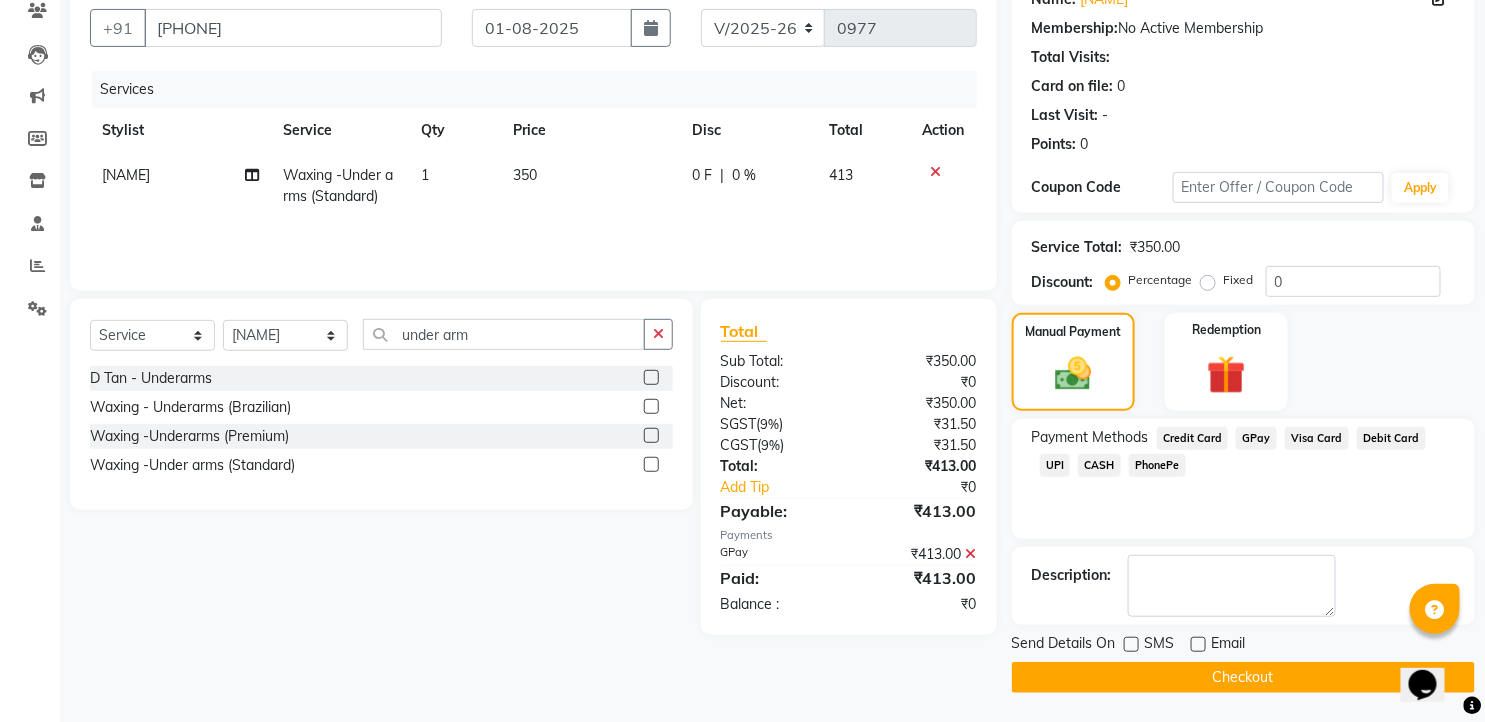 click on "Checkout" 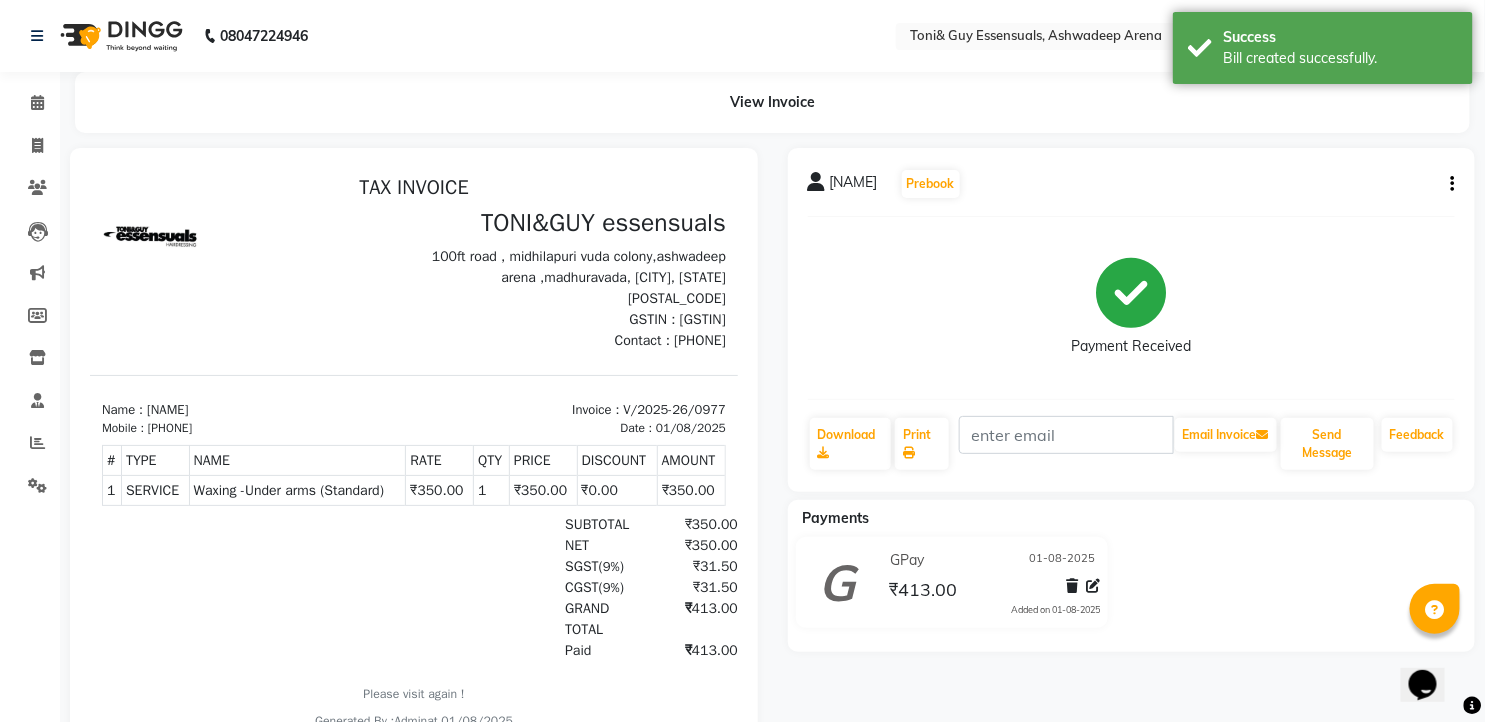 scroll, scrollTop: 0, scrollLeft: 0, axis: both 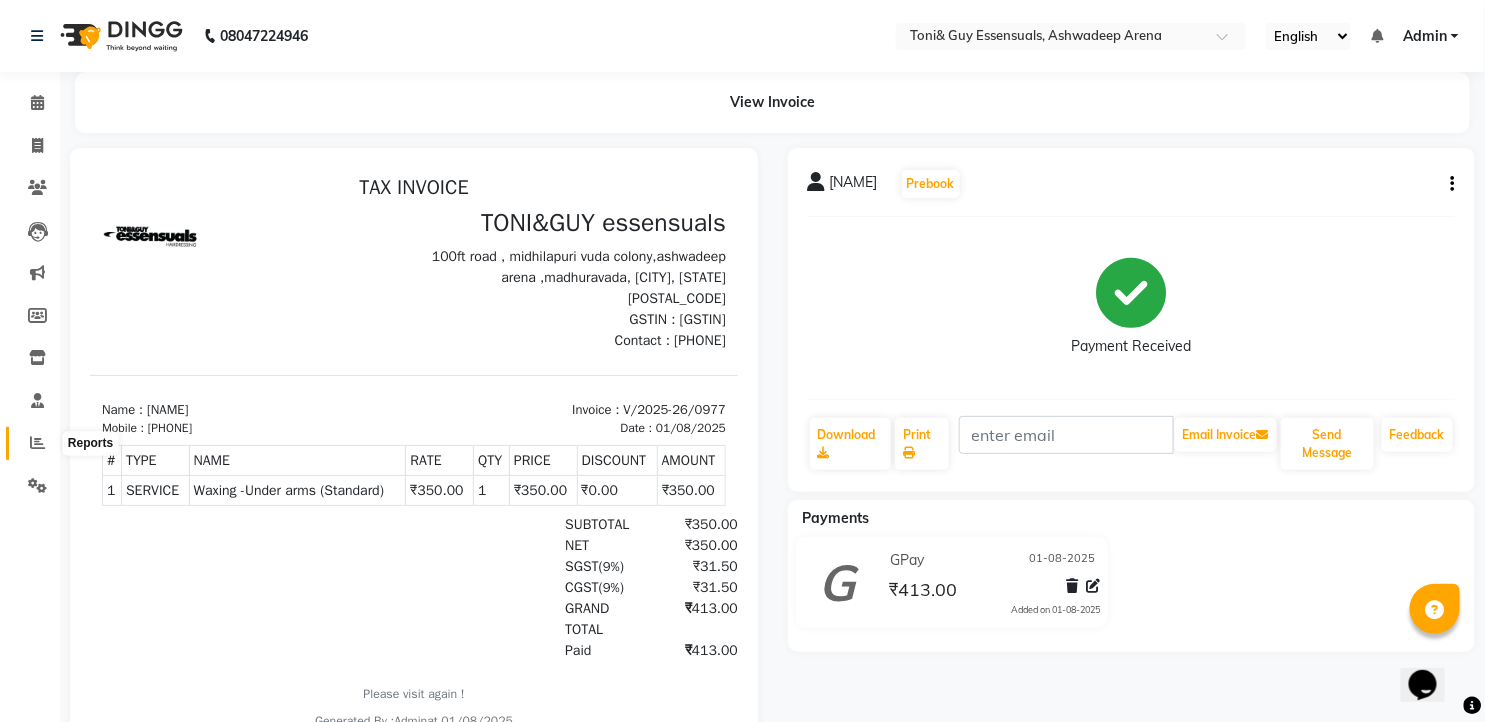 click 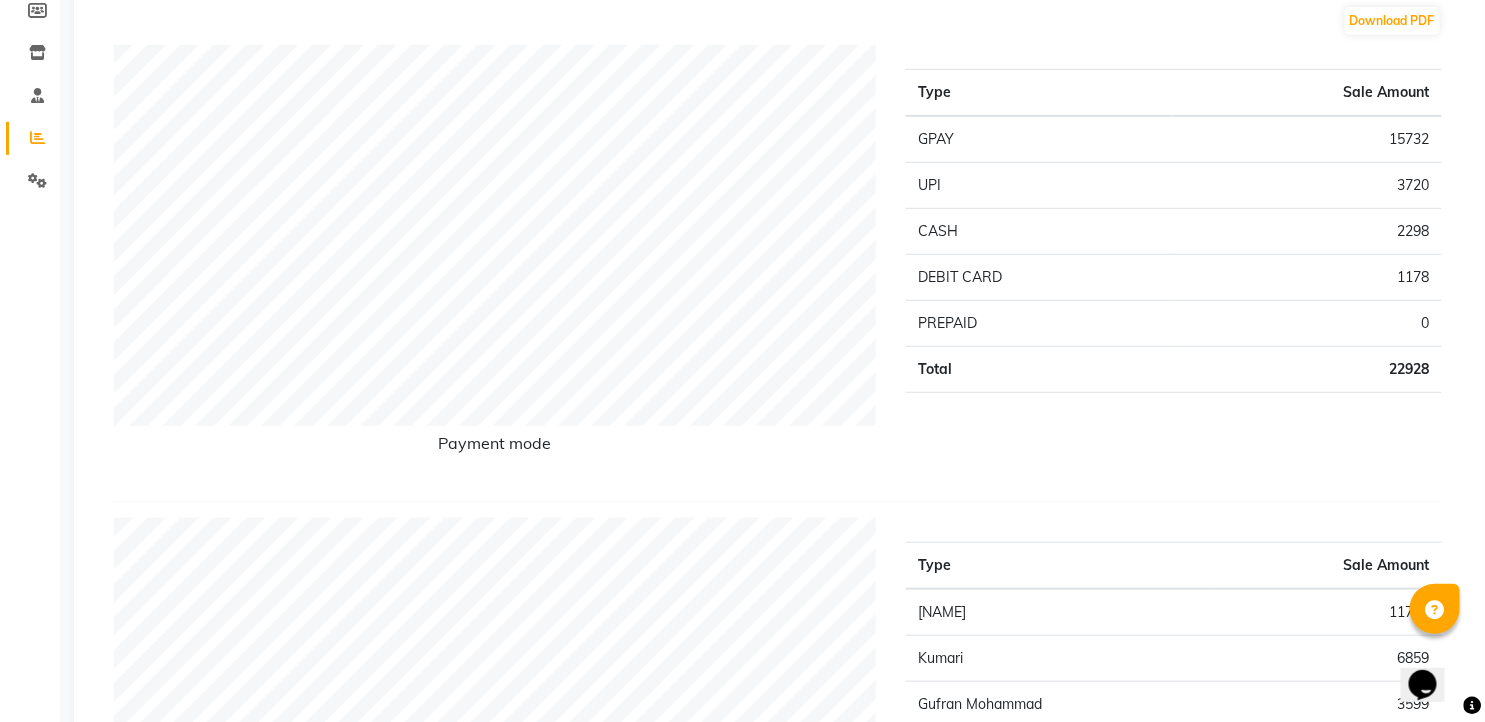 scroll, scrollTop: 444, scrollLeft: 0, axis: vertical 